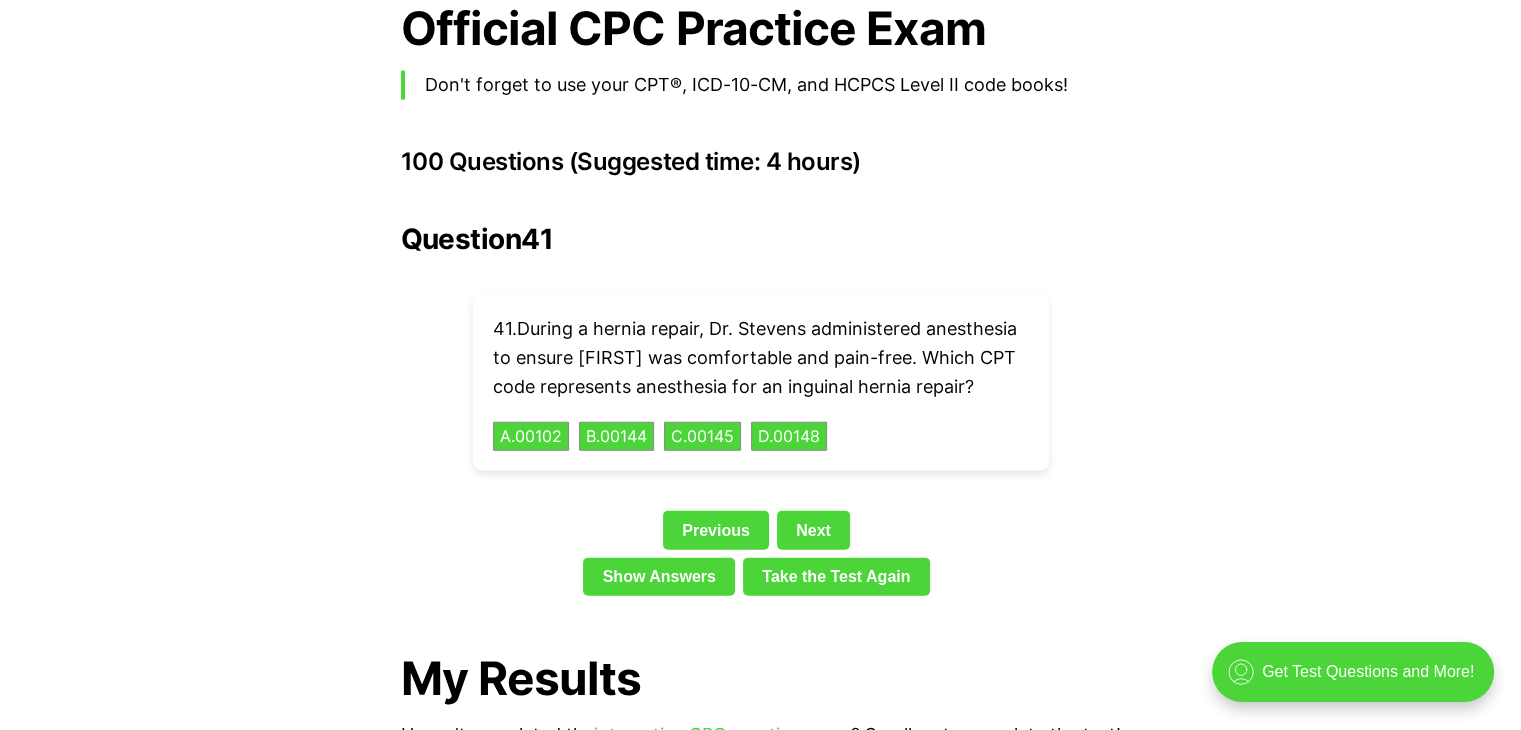 scroll, scrollTop: 4383, scrollLeft: 0, axis: vertical 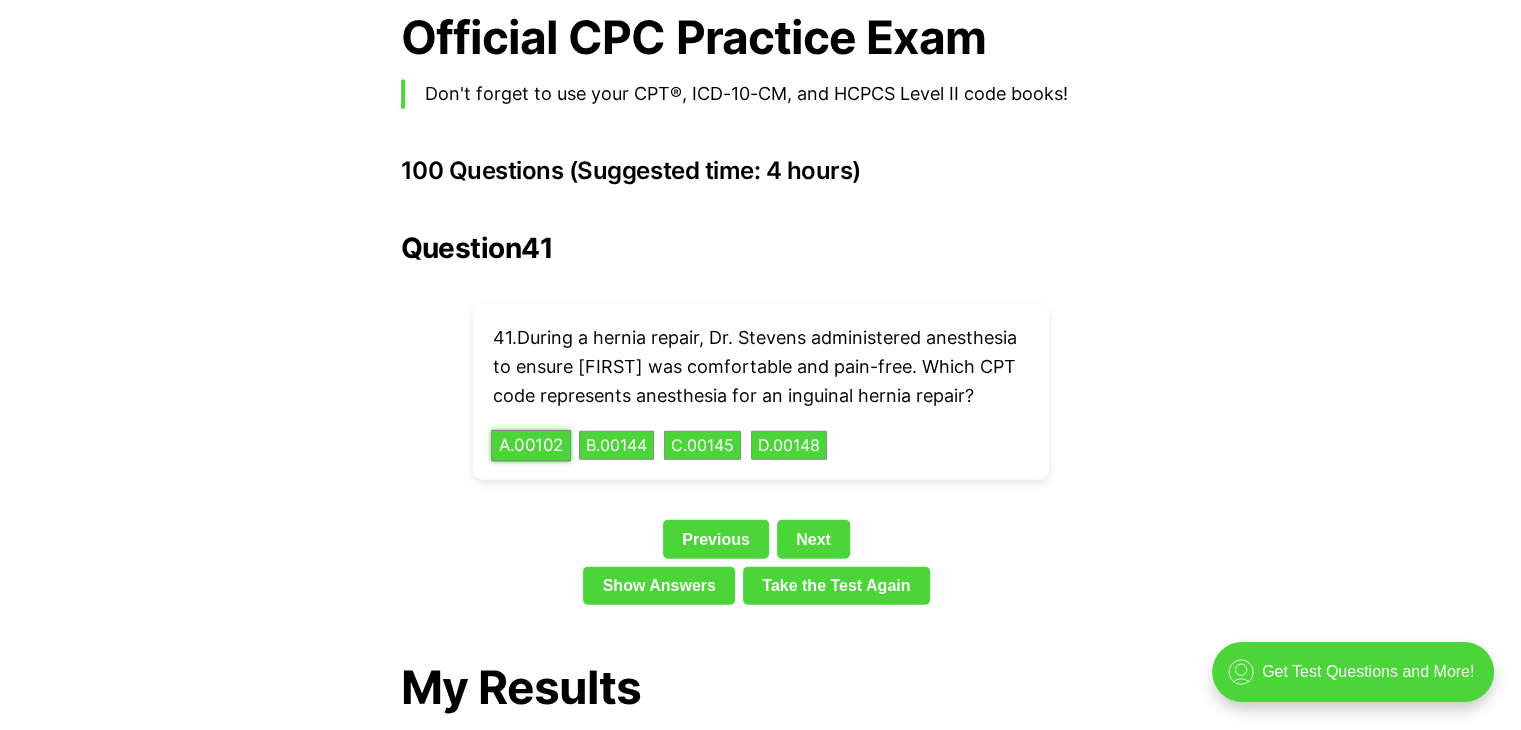 click on "A .  00102" at bounding box center (531, 445) 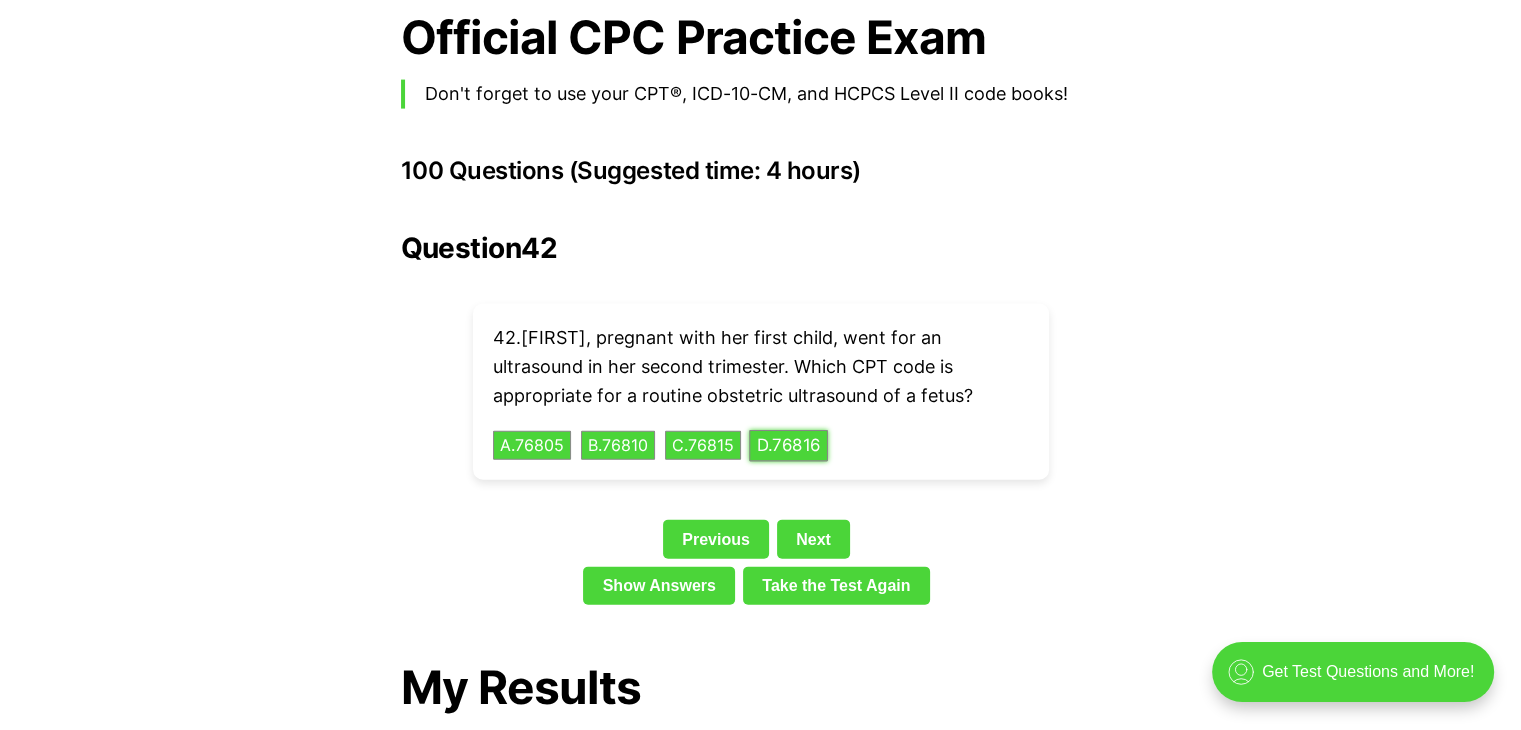 click on "D .  76816" at bounding box center [788, 445] 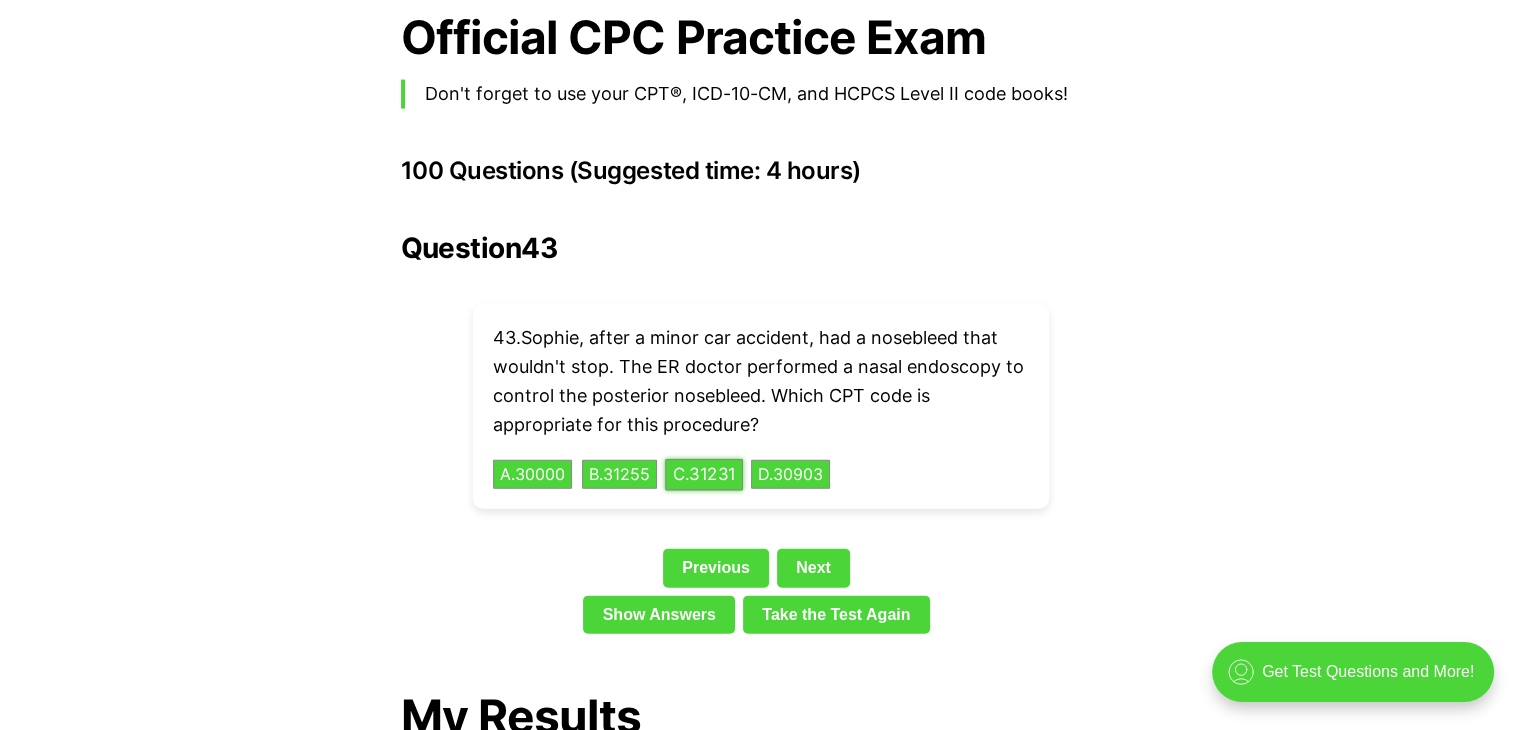 click on "C .  31231" at bounding box center (704, 474) 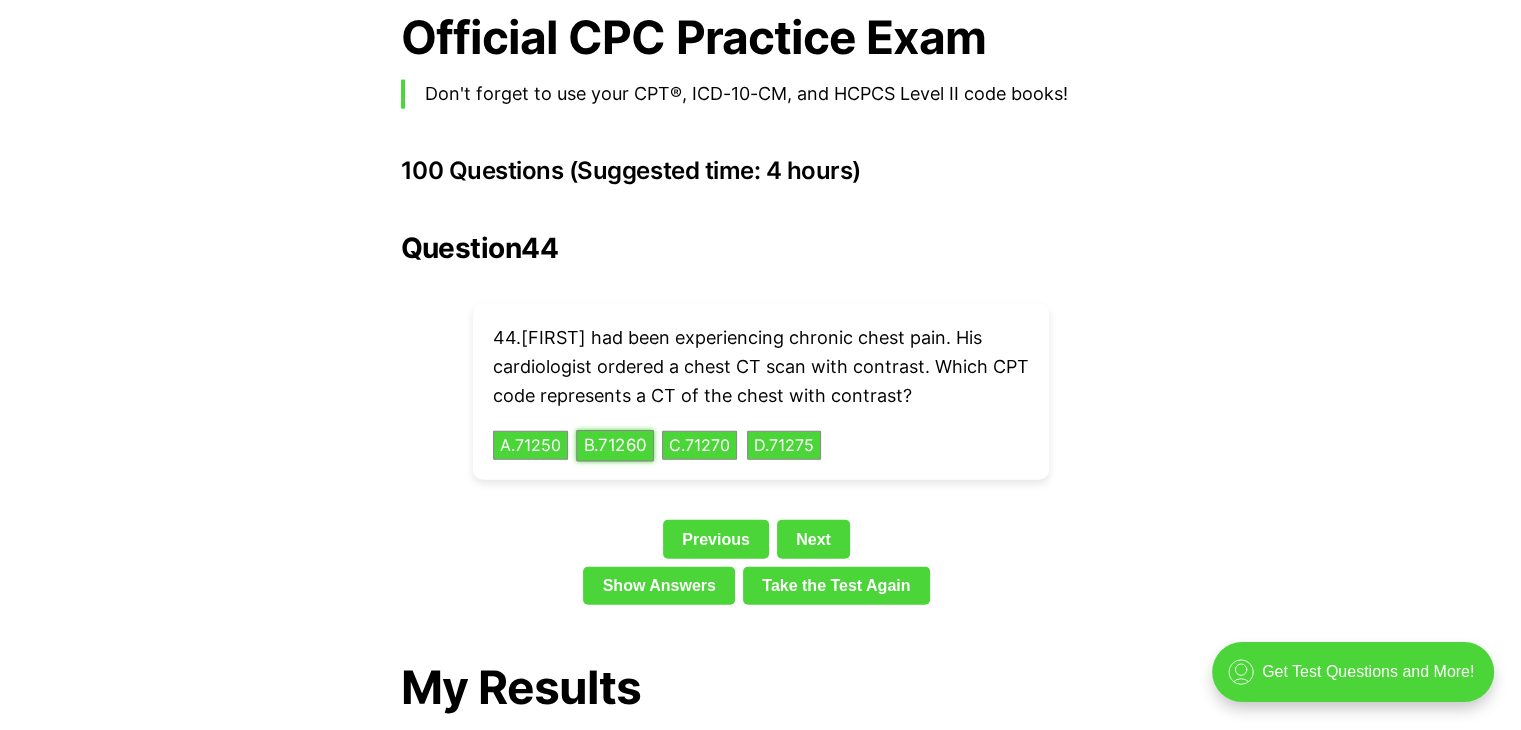 click on "B .  71260" at bounding box center (615, 445) 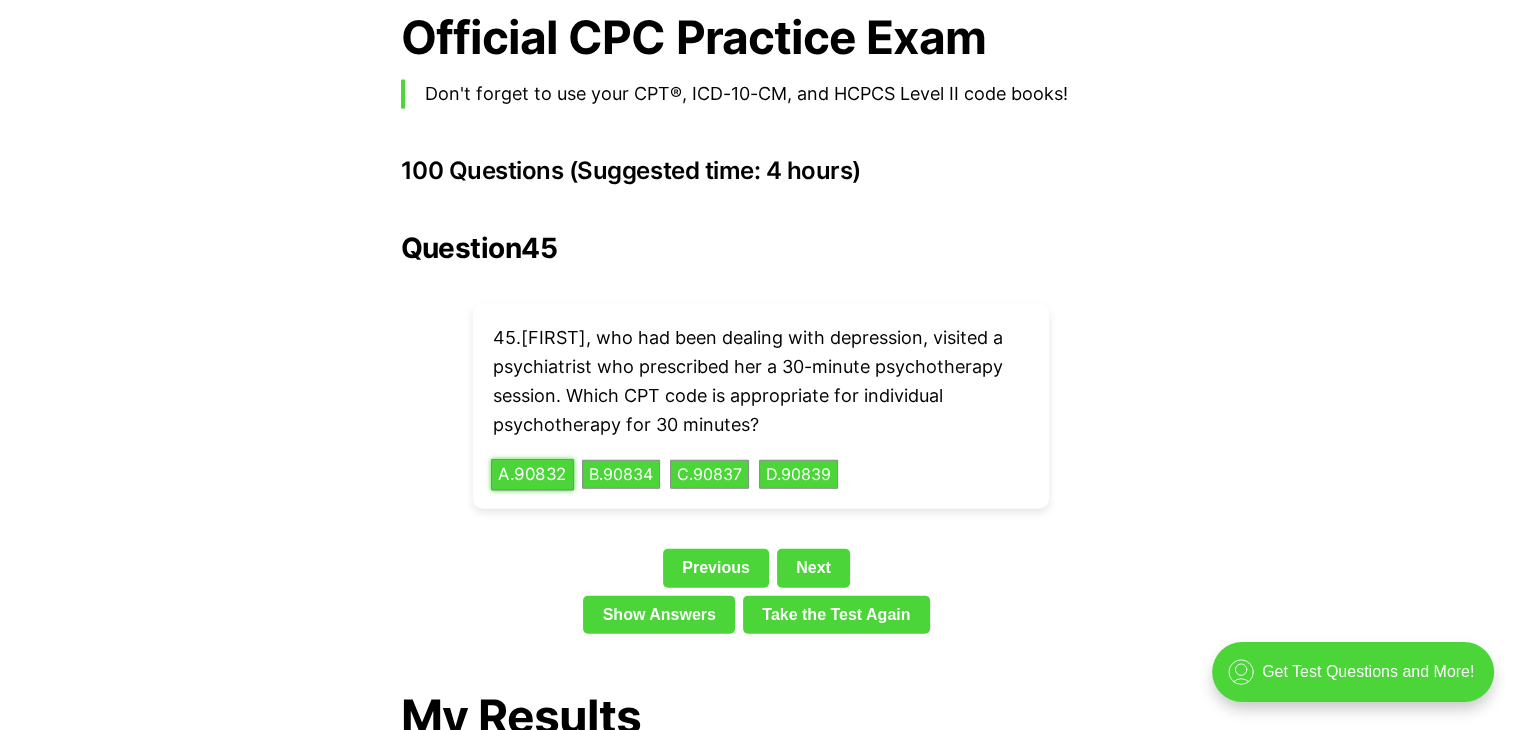 click on "A .  90832" at bounding box center [532, 474] 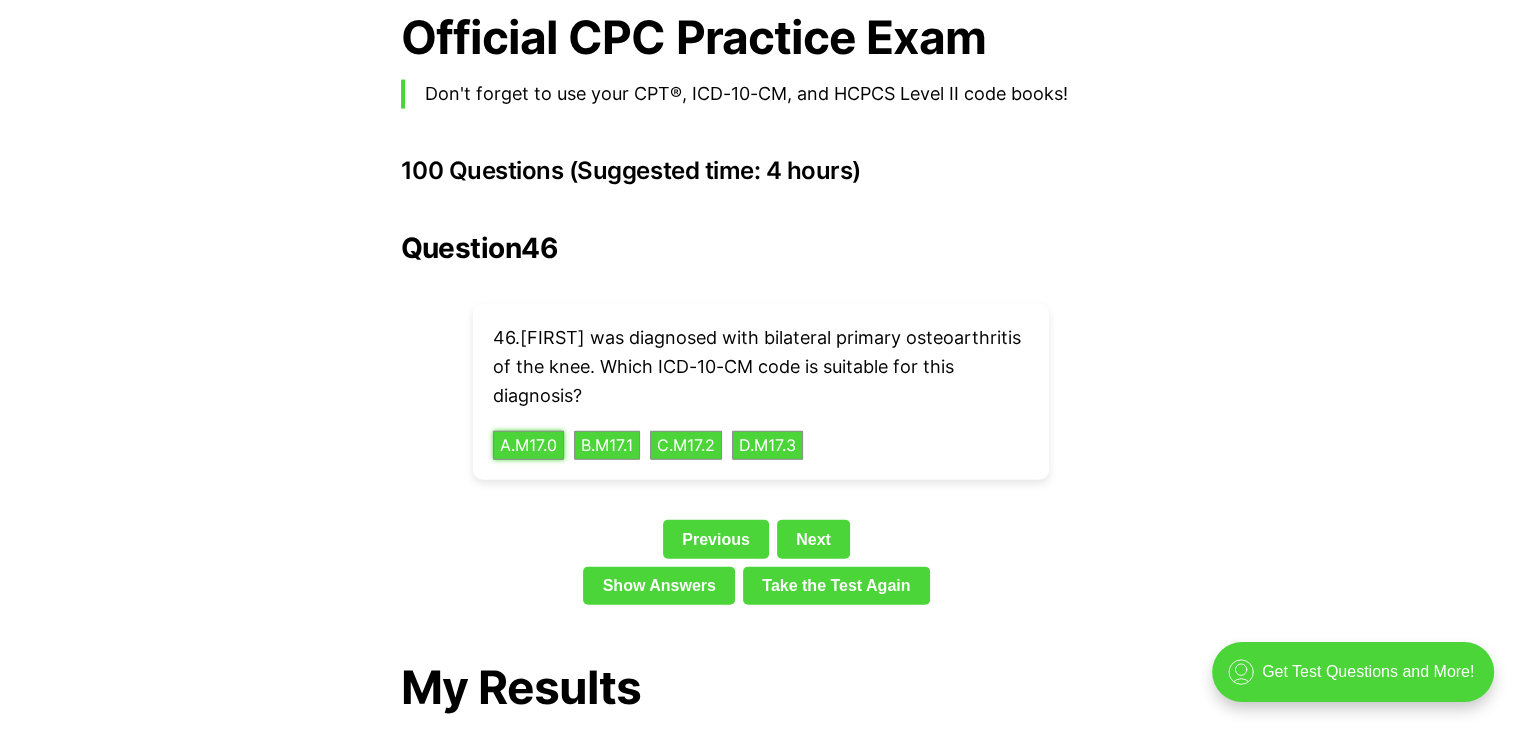type 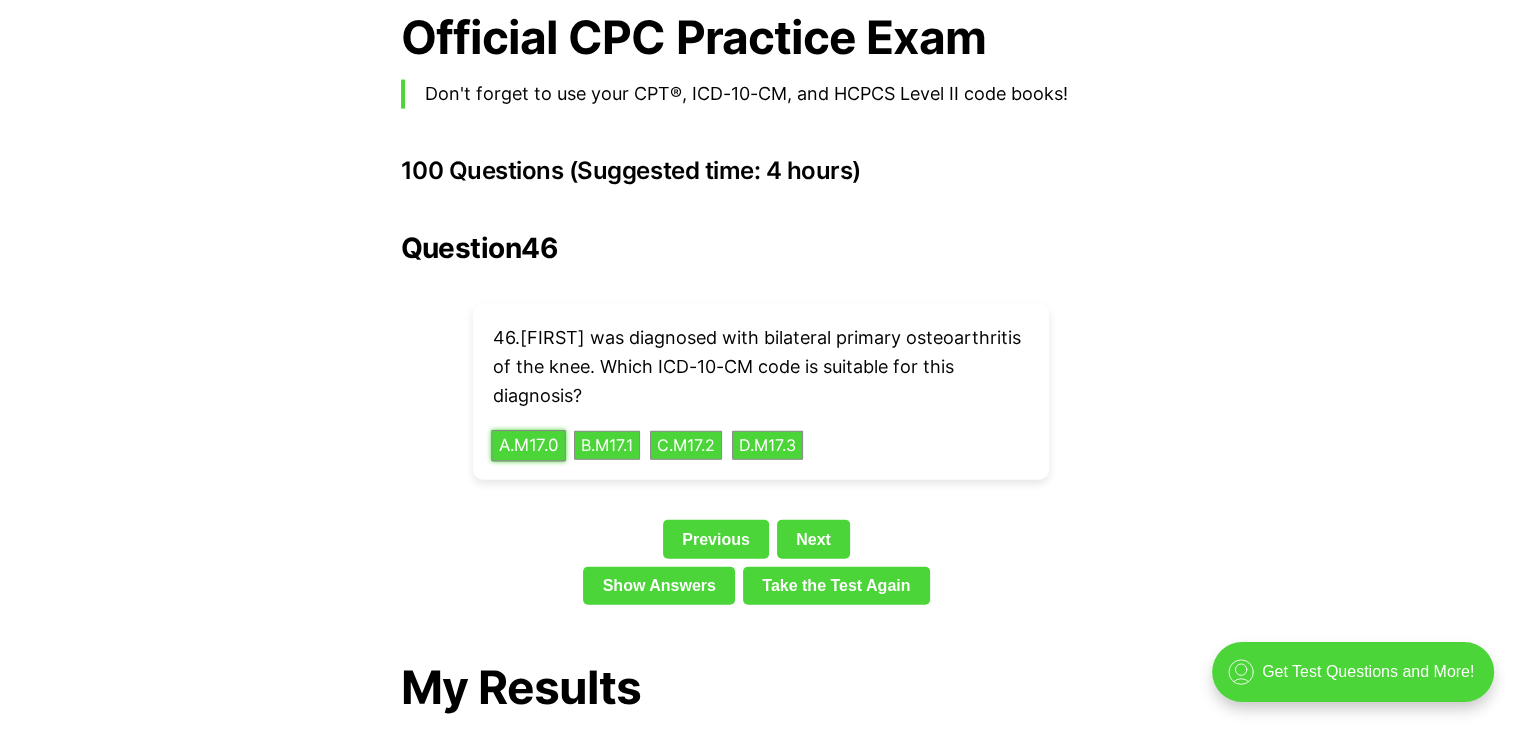 click on "A .  M17.0" at bounding box center [528, 445] 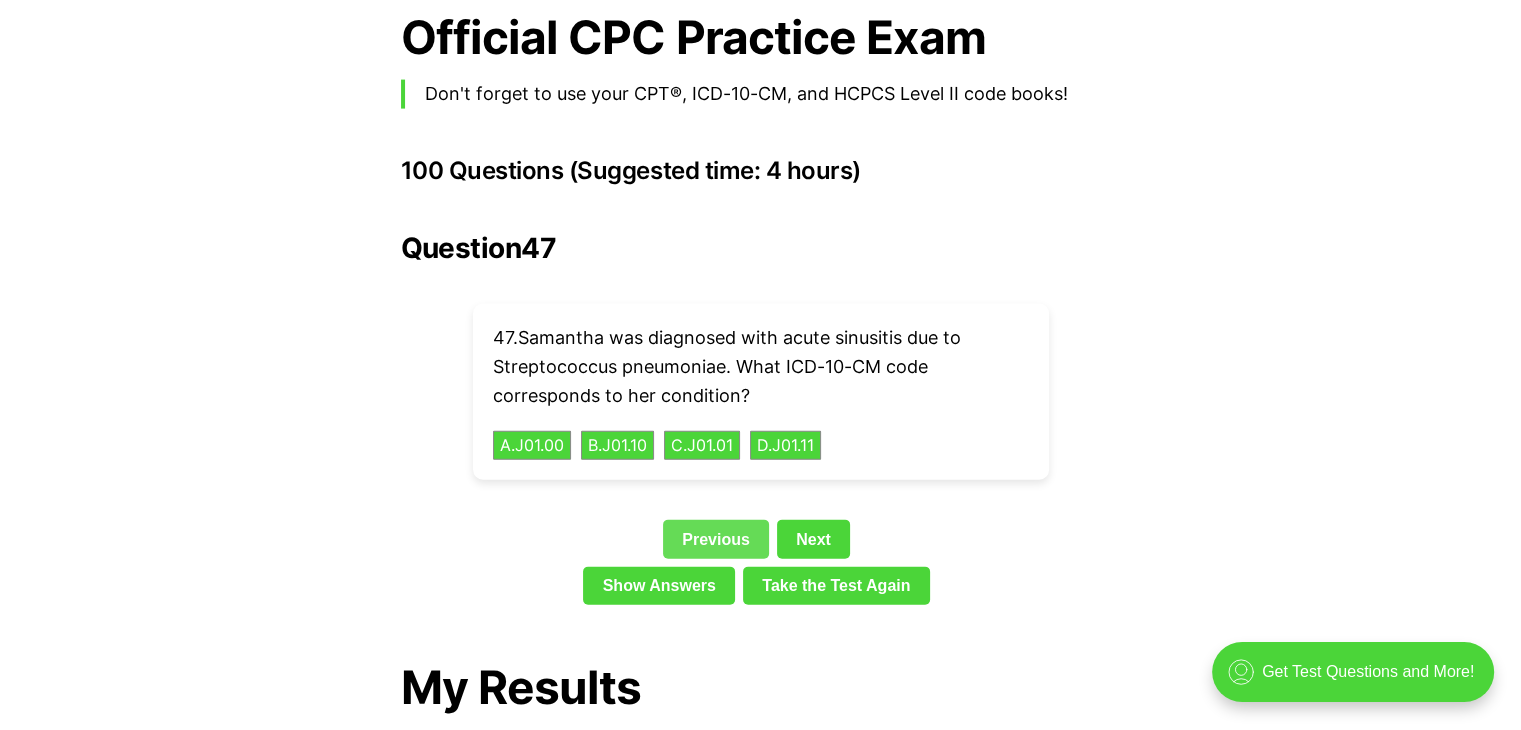 click on "Previous" at bounding box center (716, 539) 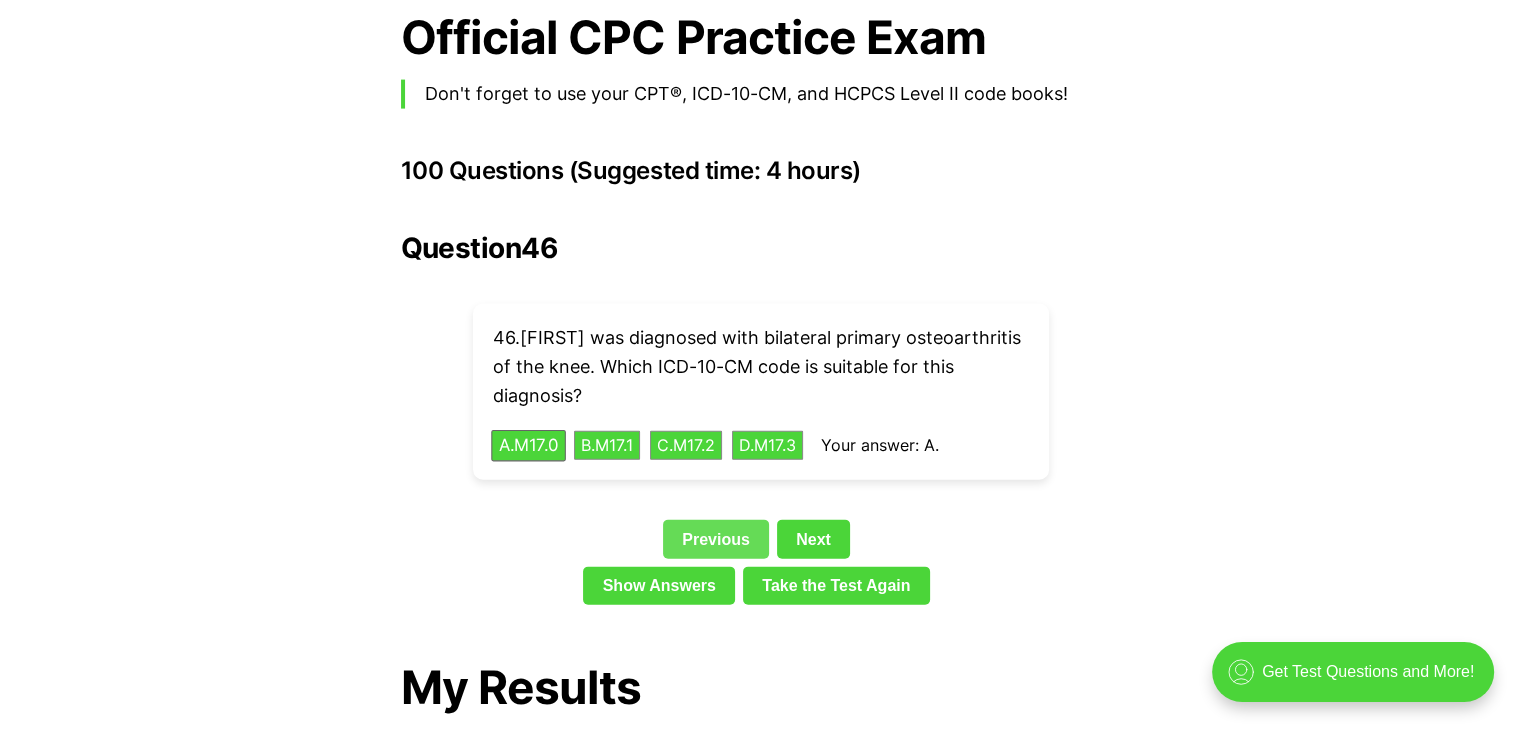 click on "Previous" at bounding box center (716, 539) 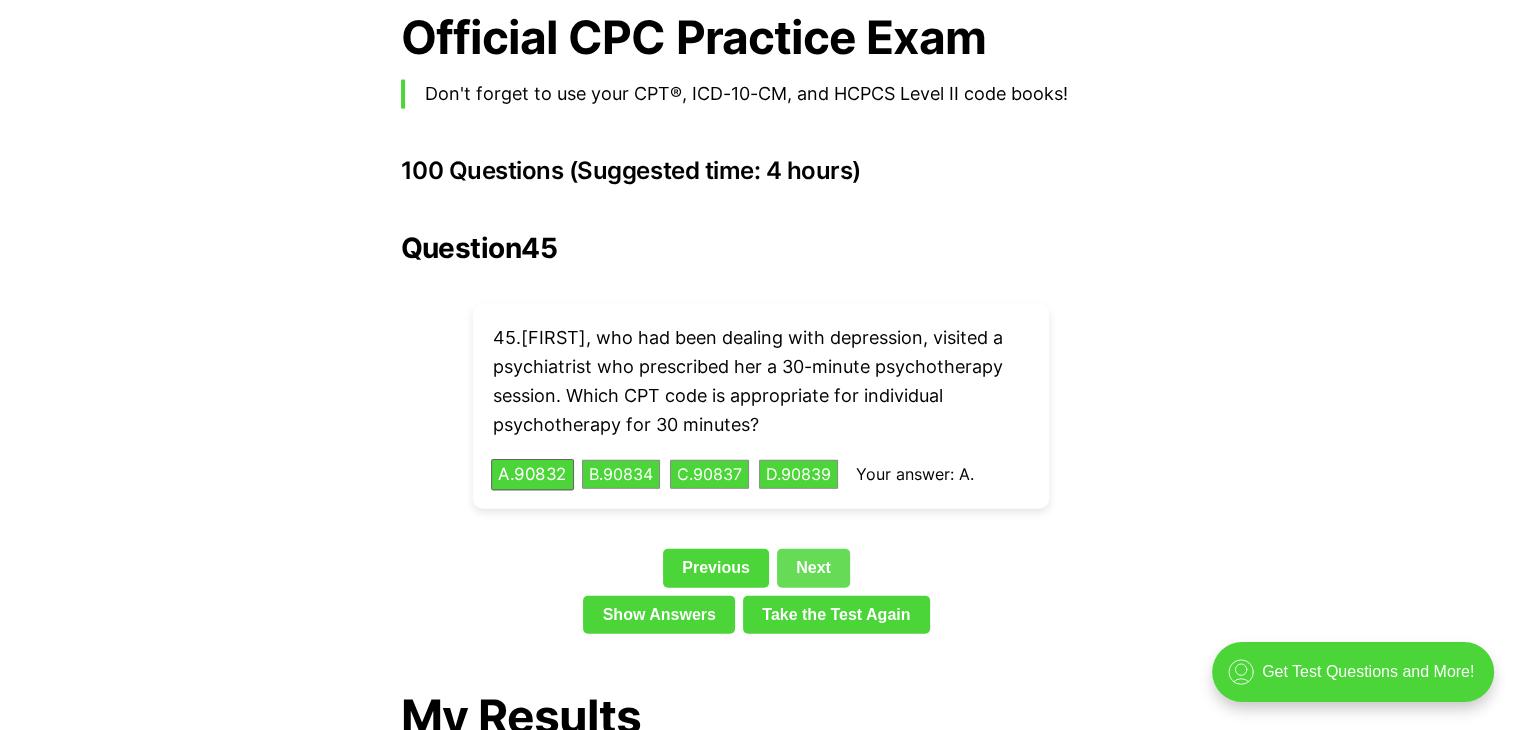 click on "Next" at bounding box center [813, 568] 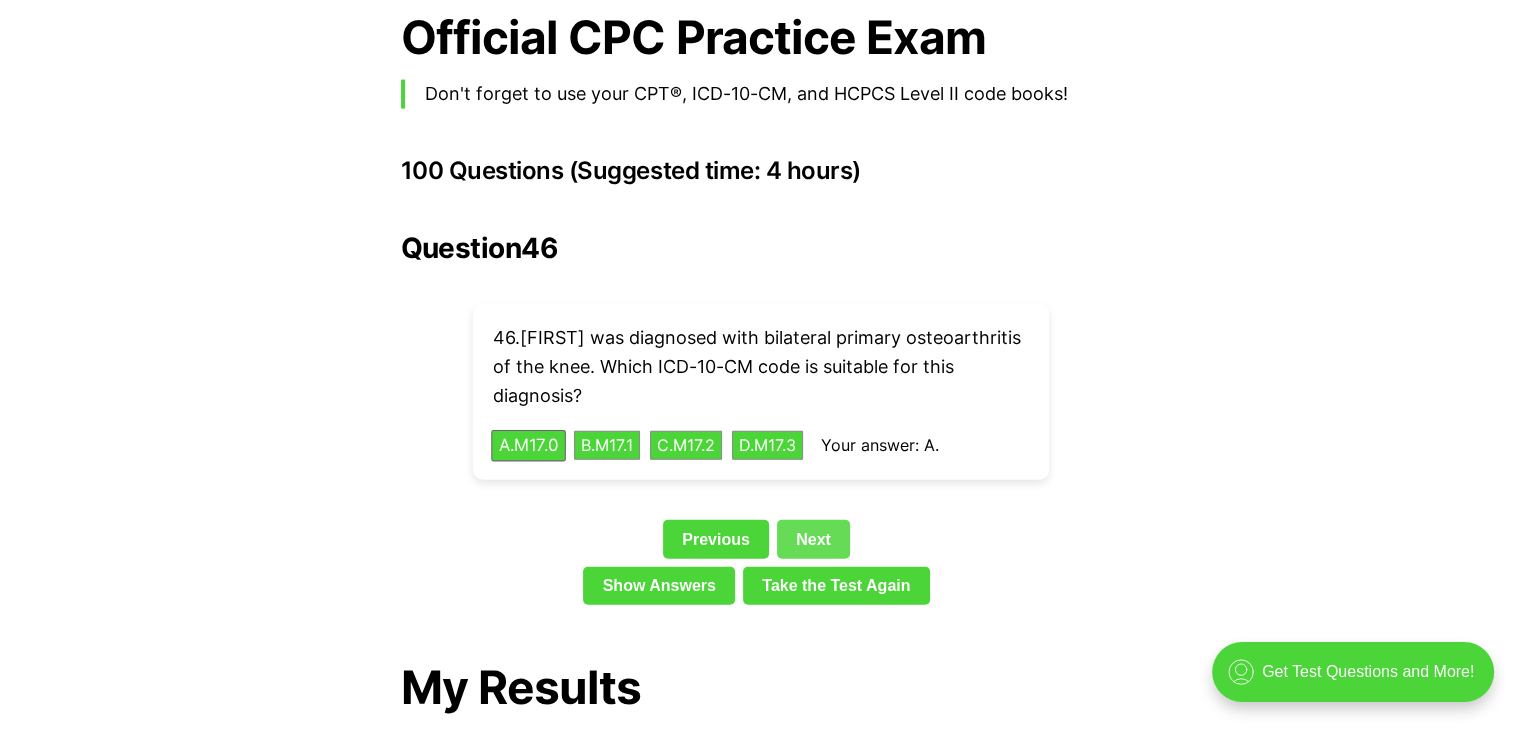 click on "Next" at bounding box center (813, 539) 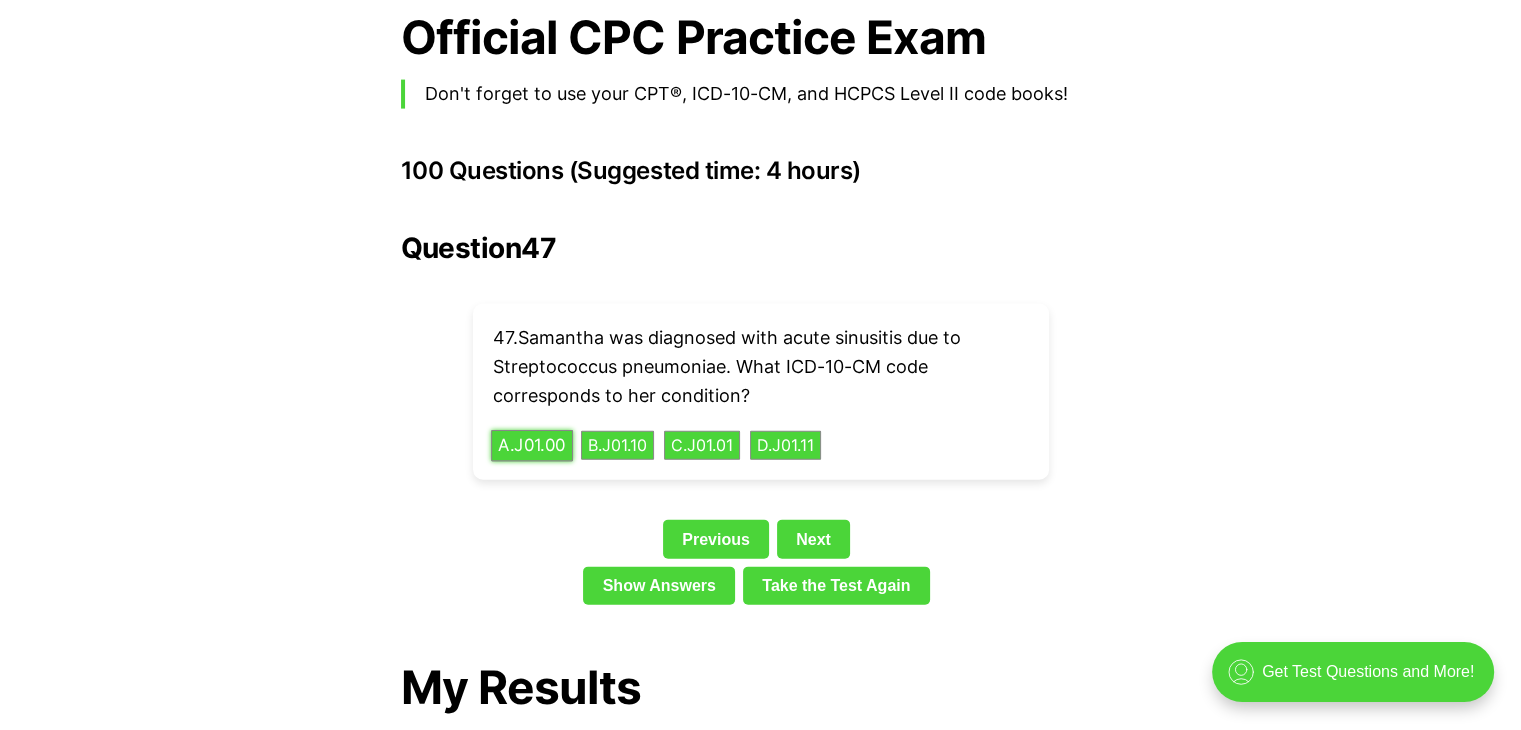 click on "A .  J01.00" at bounding box center (532, 445) 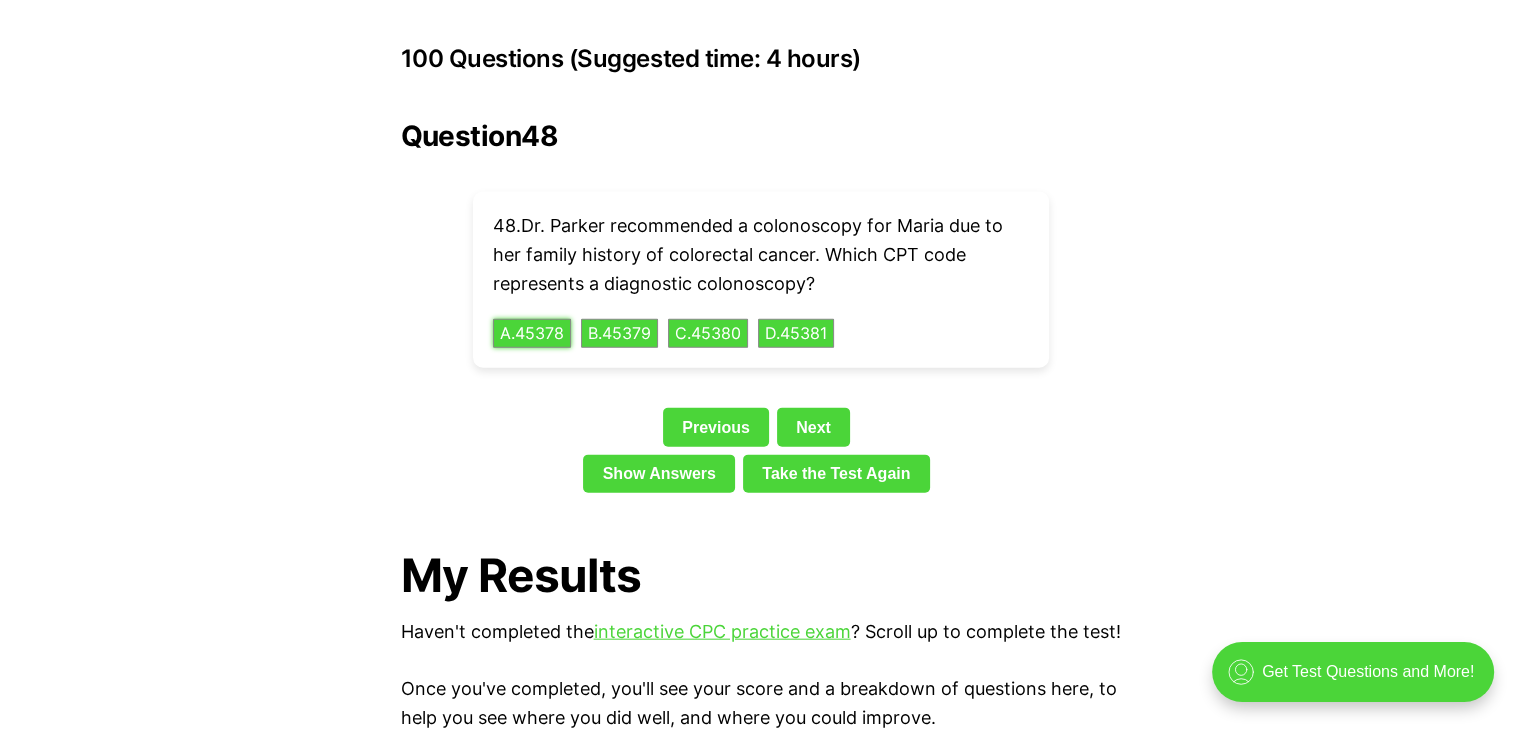 scroll, scrollTop: 4483, scrollLeft: 0, axis: vertical 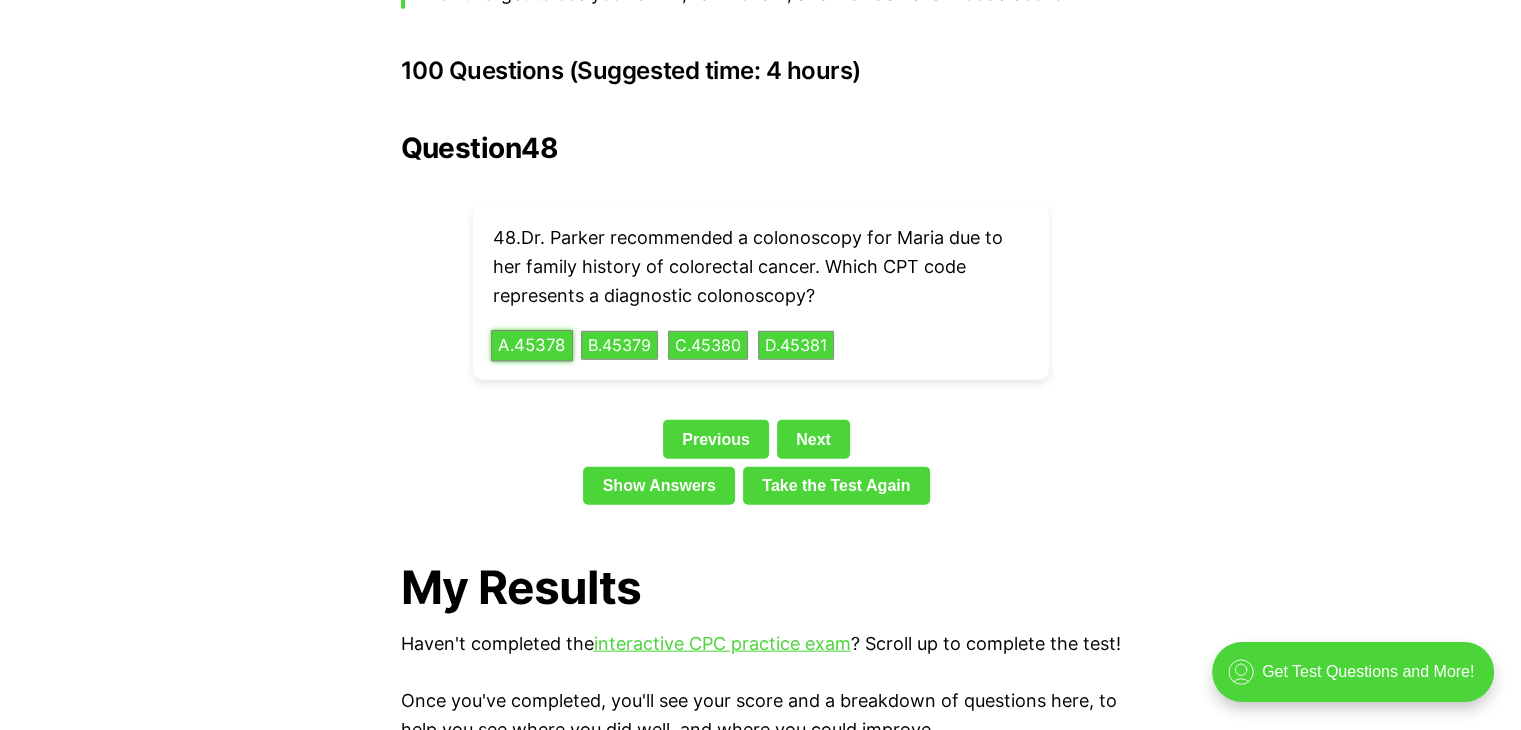click on "A .  45378" at bounding box center (532, 345) 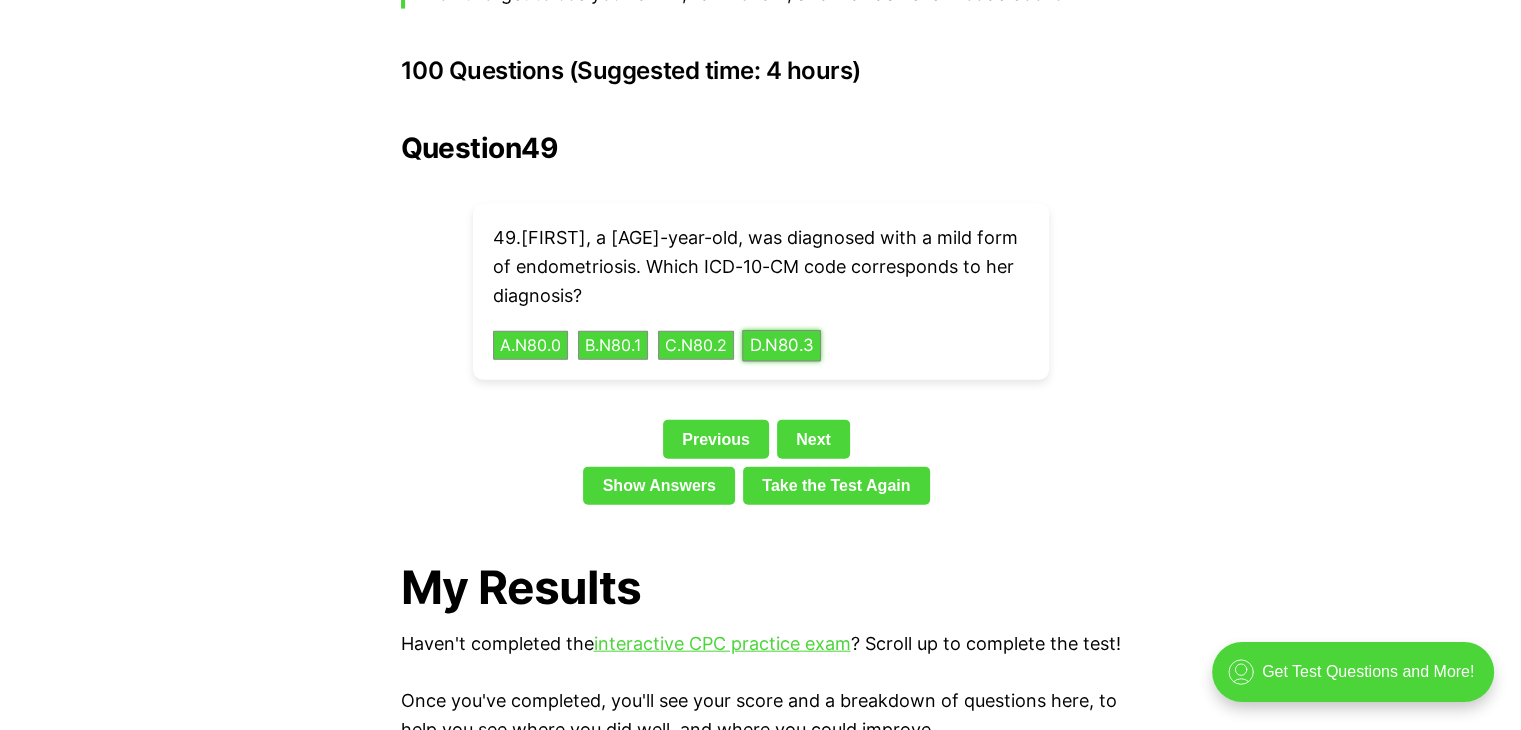 click on "D .  N80.3" at bounding box center (781, 345) 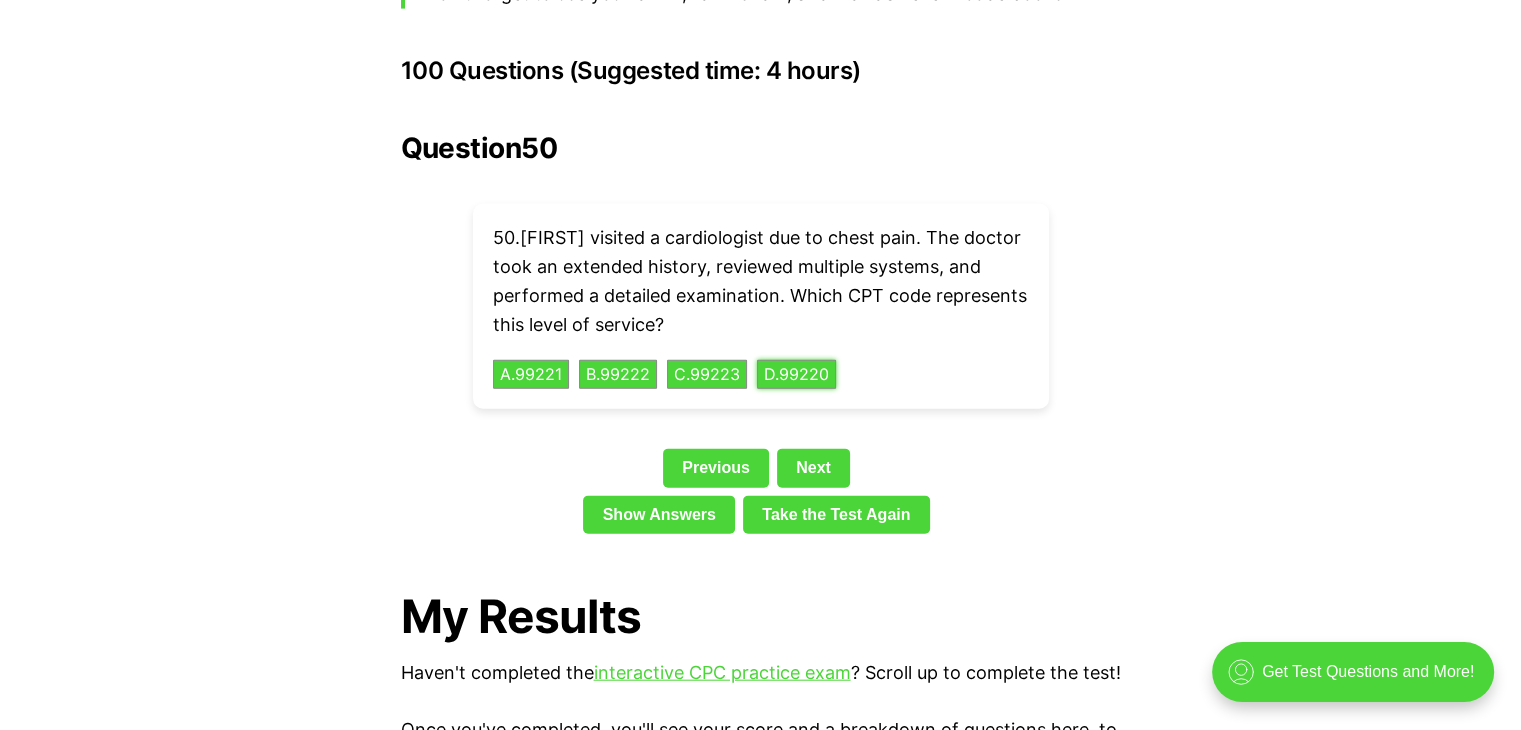 type 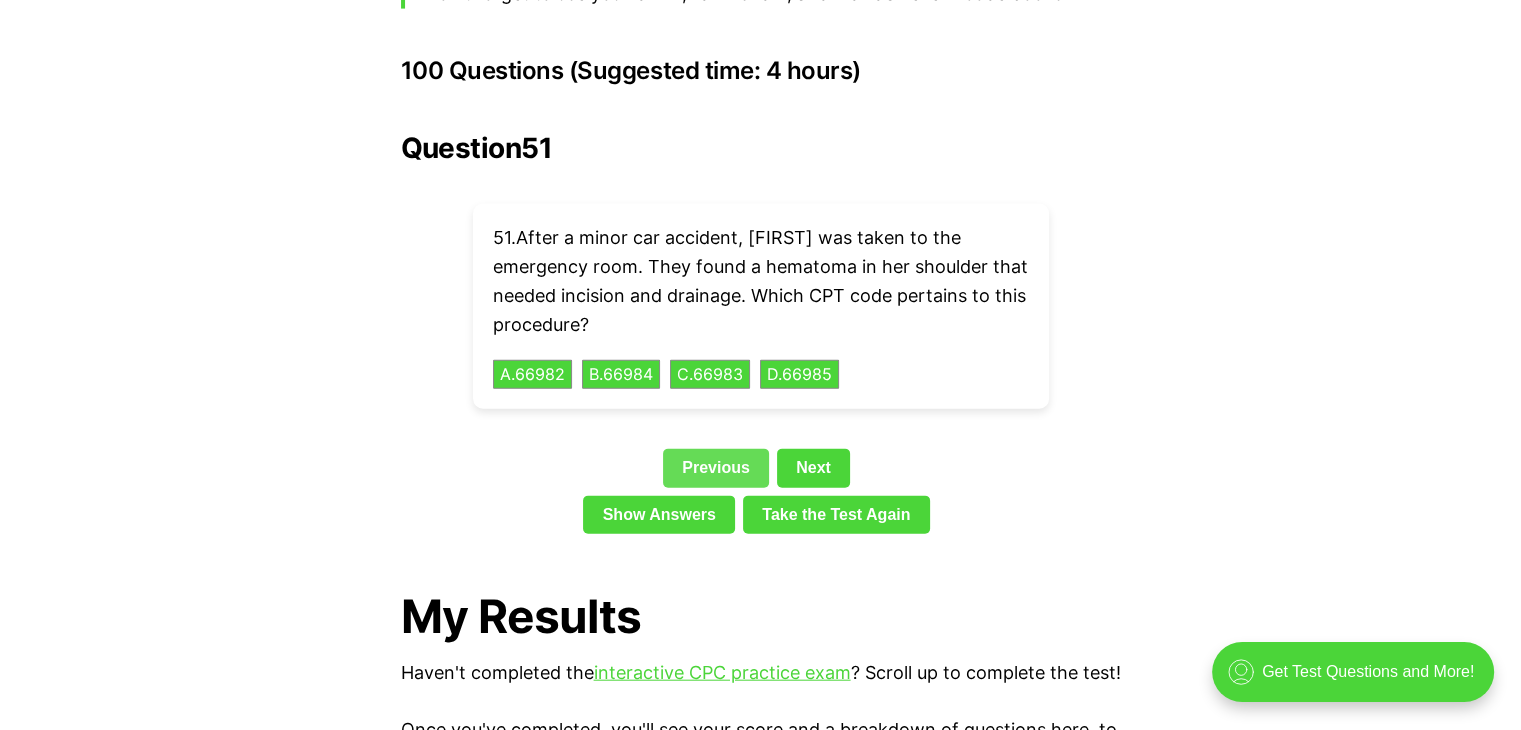 click on "Previous" at bounding box center (716, 468) 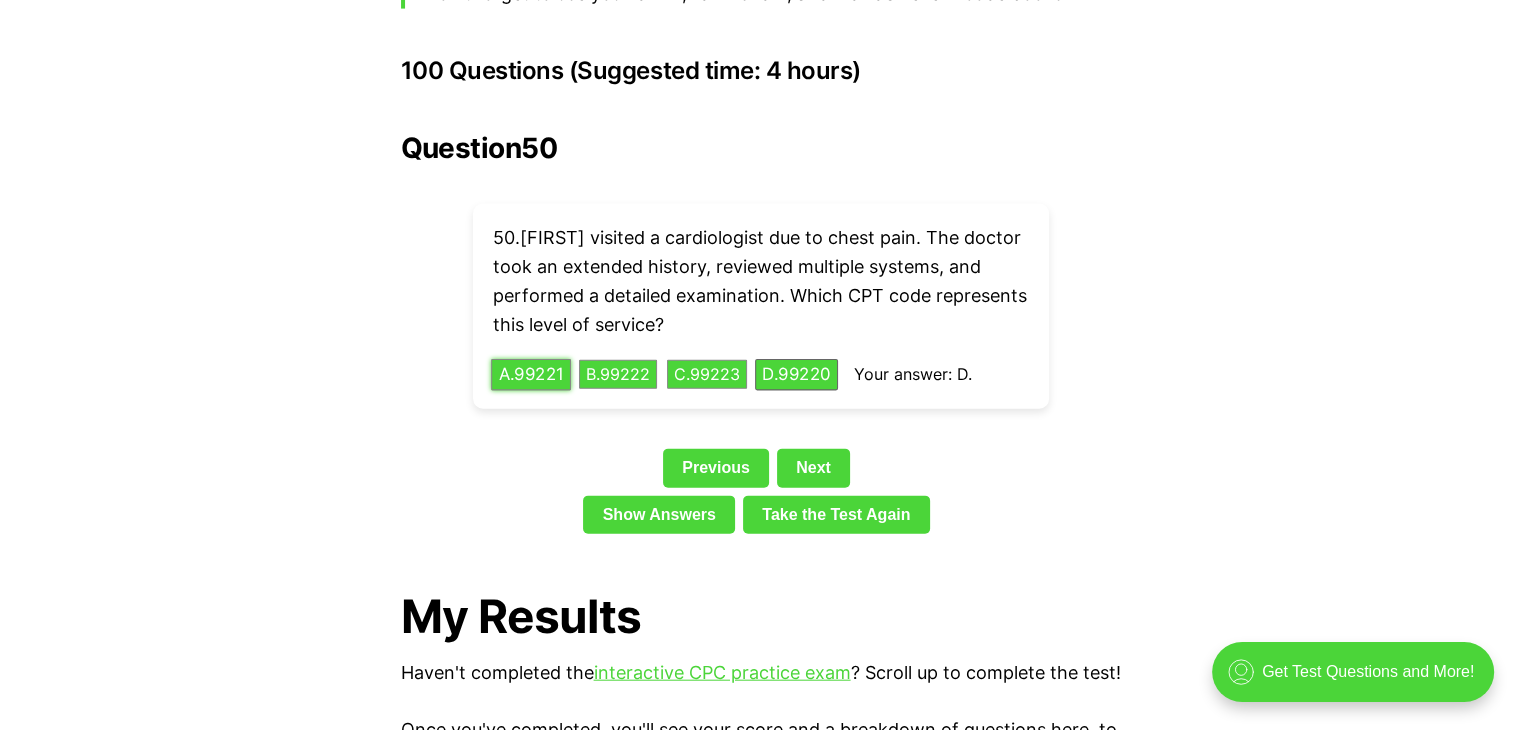 click on "A .  99221" at bounding box center (531, 374) 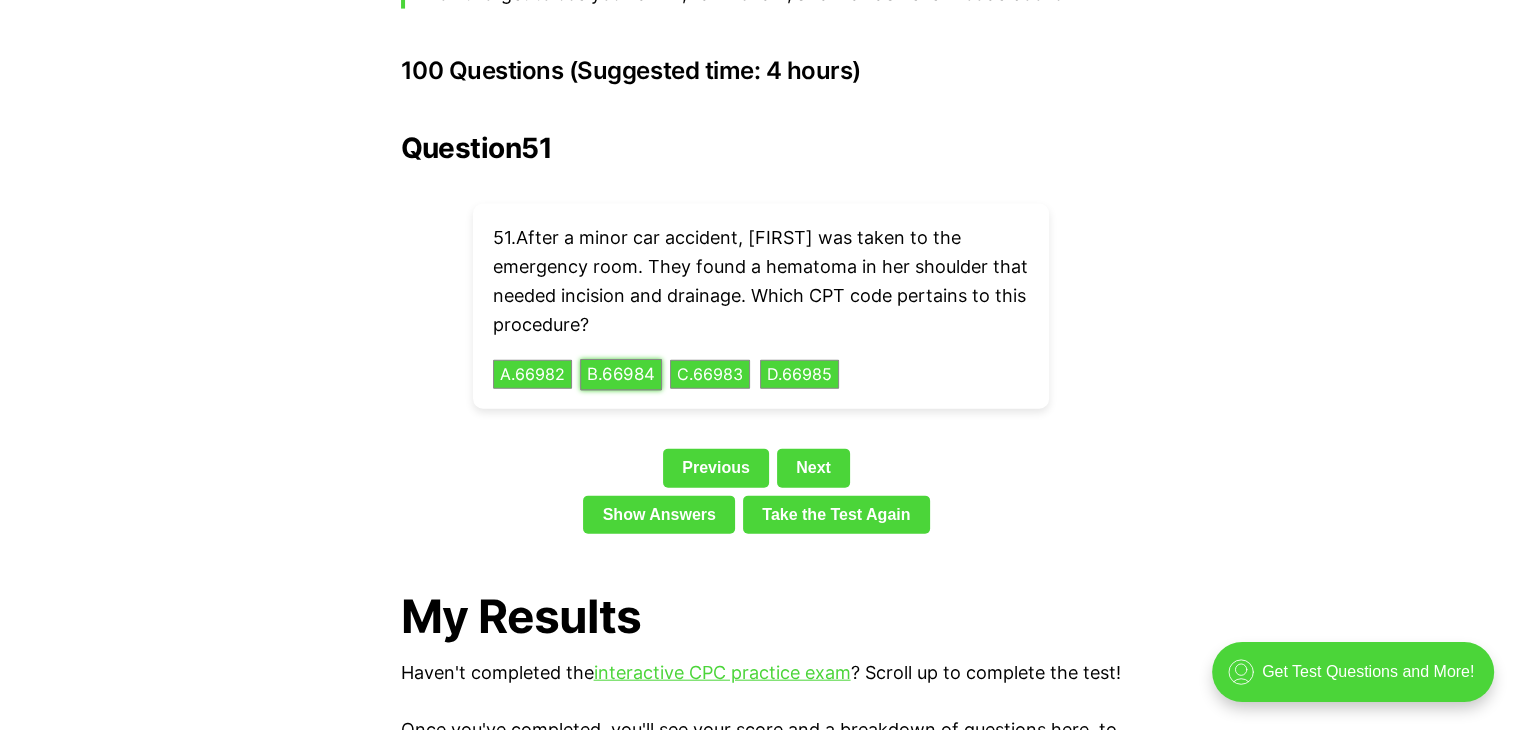 click on "B .  66984" at bounding box center (621, 374) 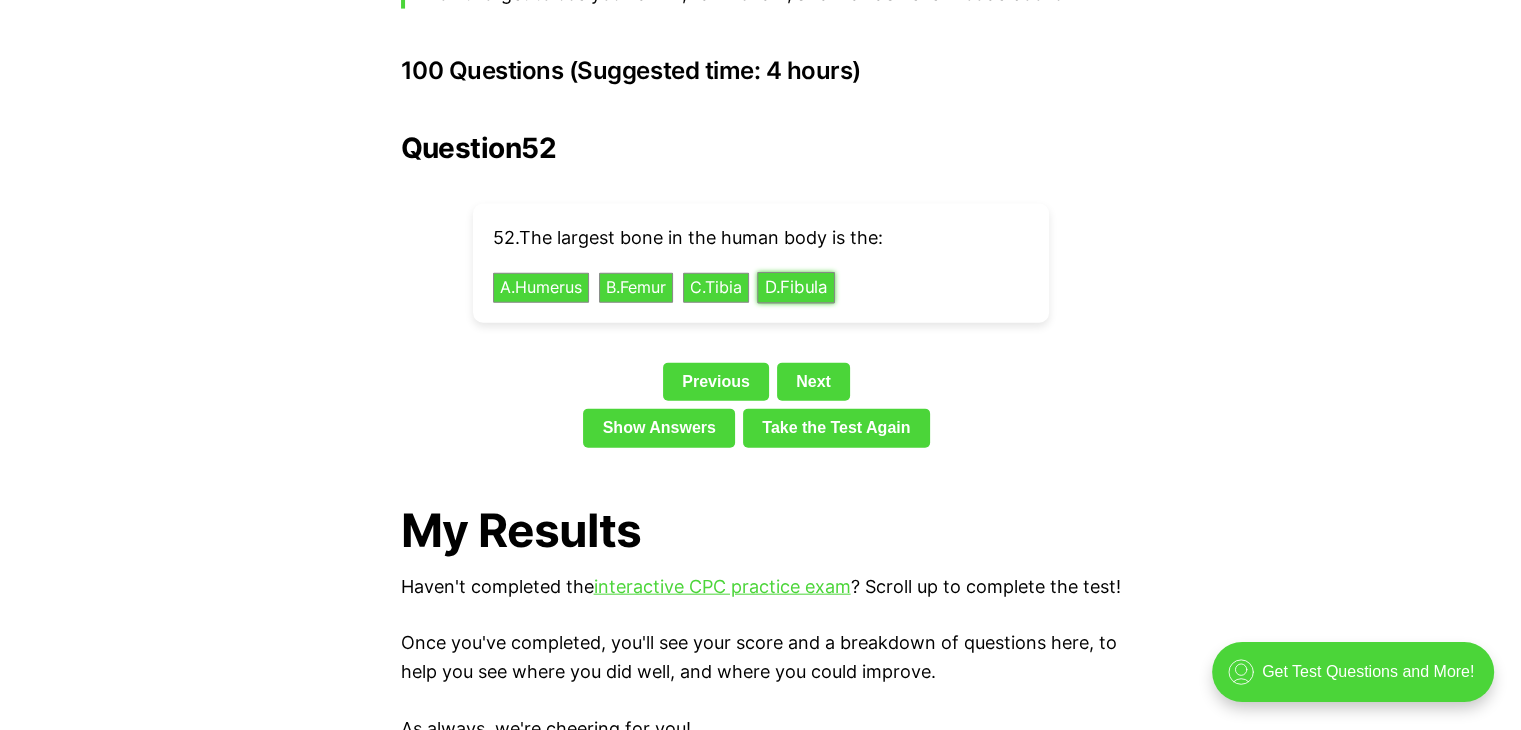 click on "D .  Fibula" at bounding box center [796, 288] 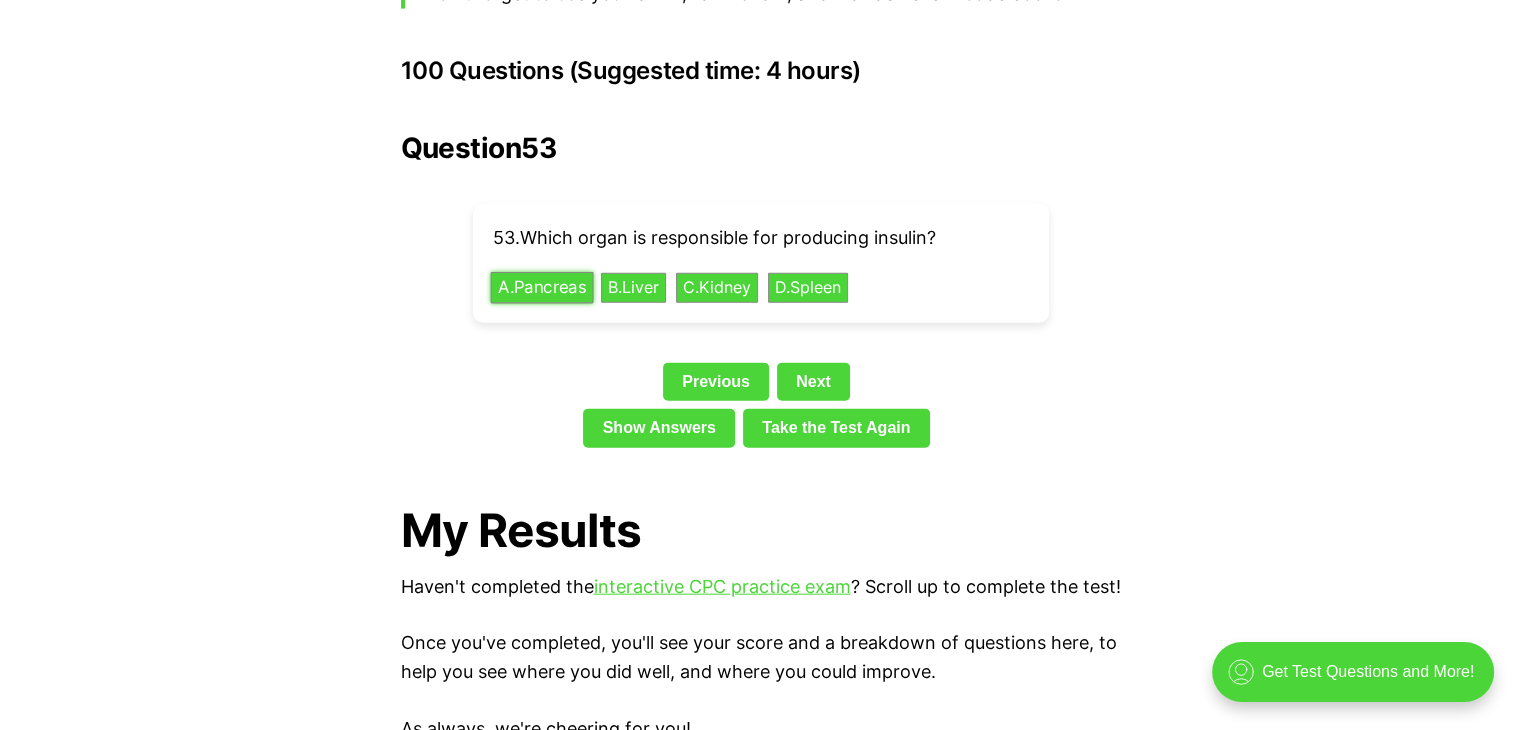 click on "A .  Pancreas" at bounding box center [541, 288] 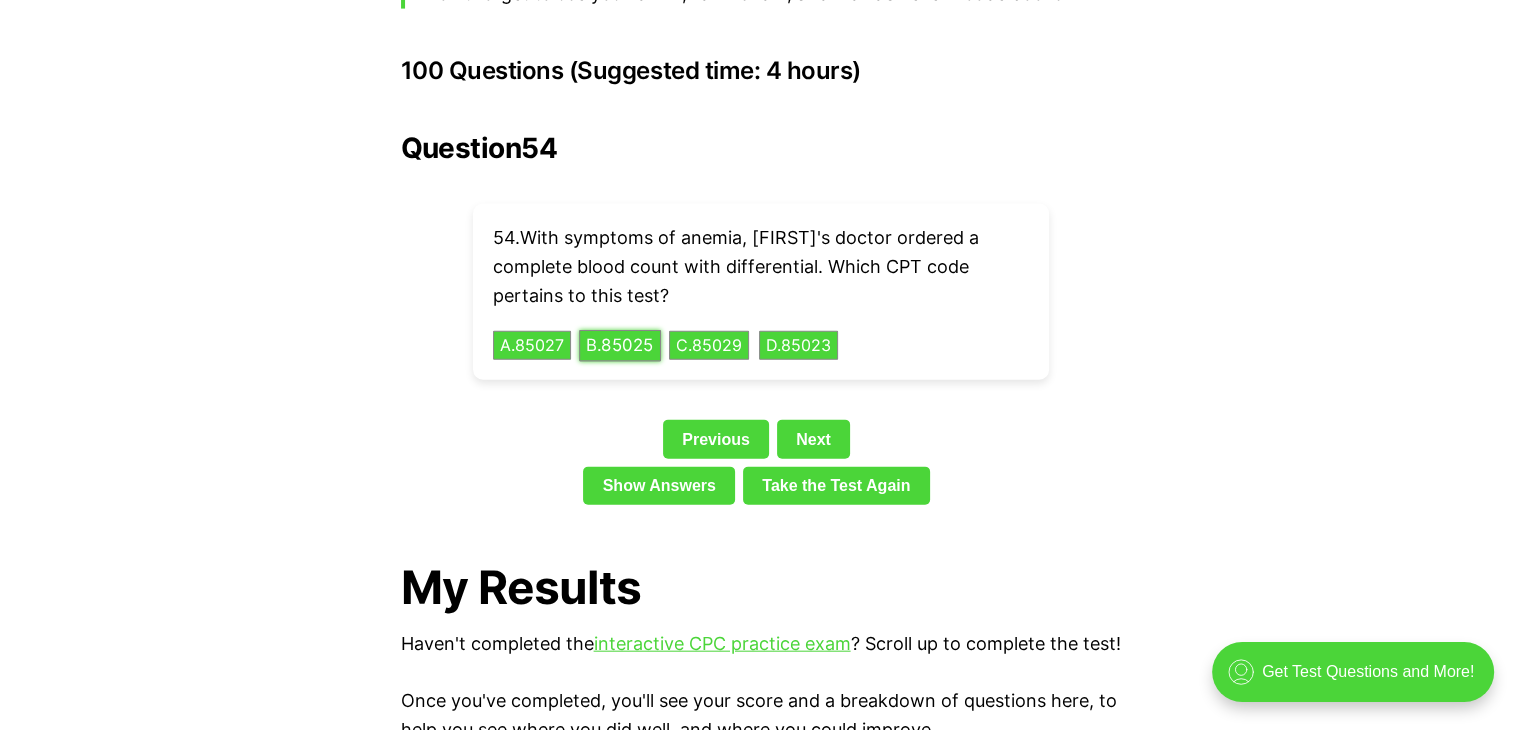 click on "B .  85025" at bounding box center [620, 345] 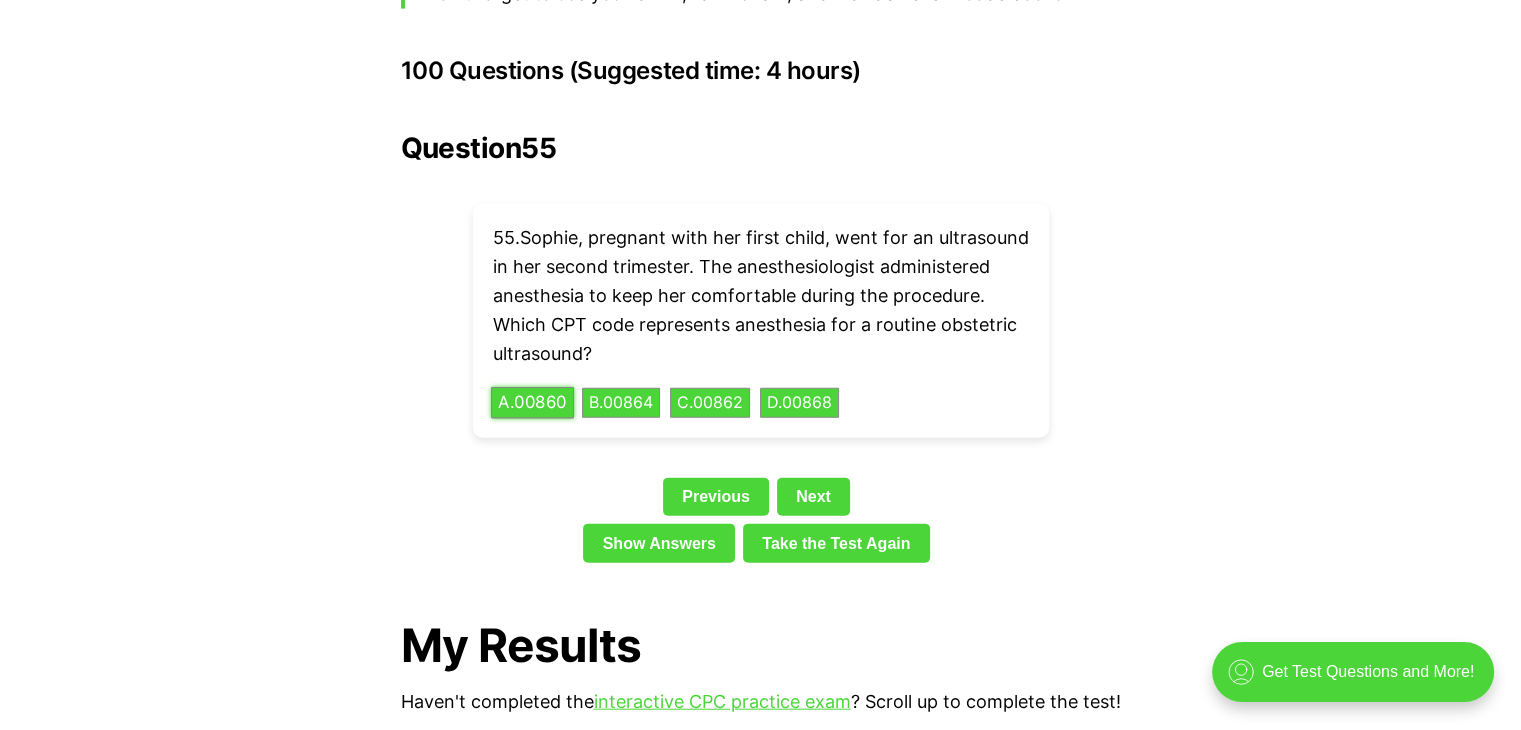 click on "A .  00860" at bounding box center (532, 403) 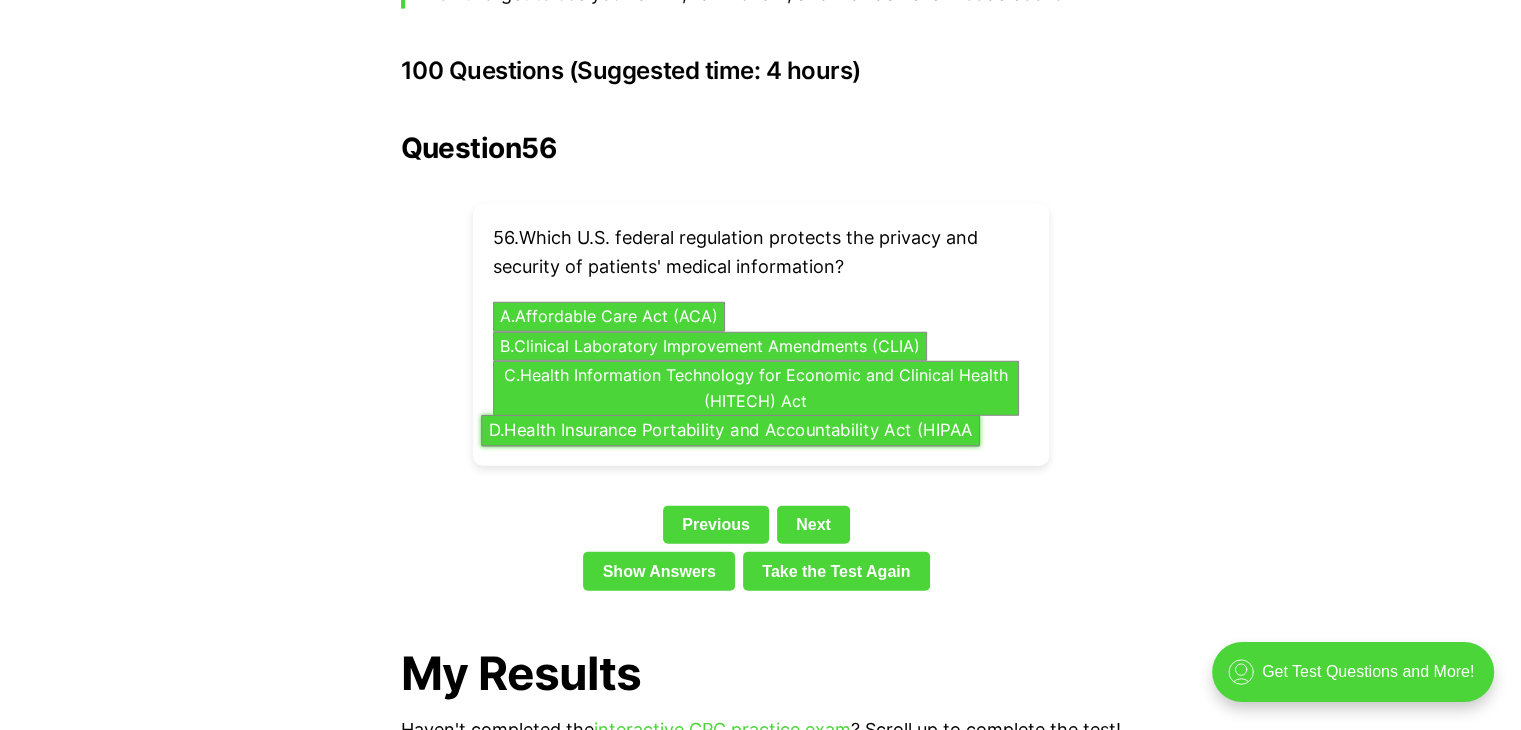 click on "D .  Health Insurance Portability and Accountability Act (HIPAA" at bounding box center (730, 431) 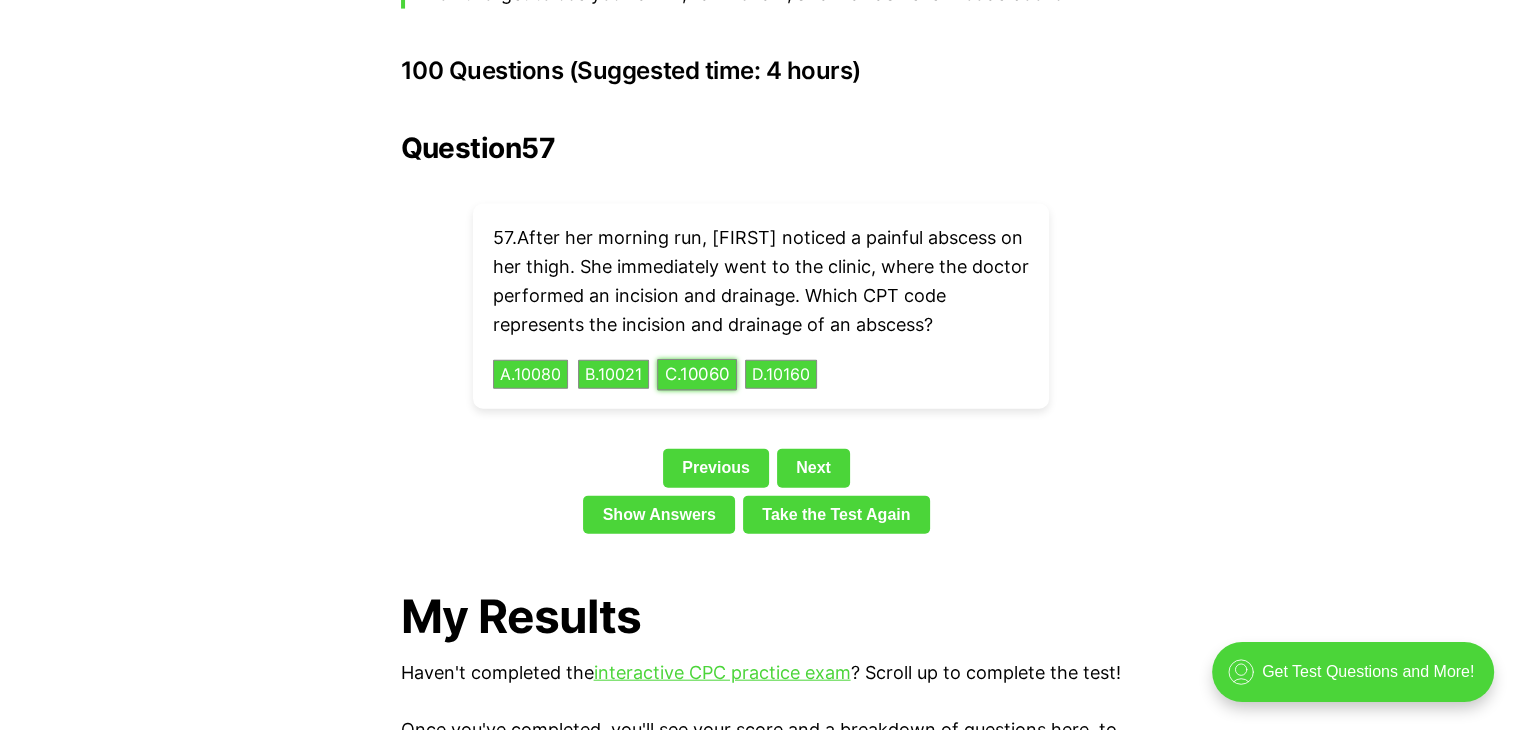 click on "C .  10060" at bounding box center (697, 374) 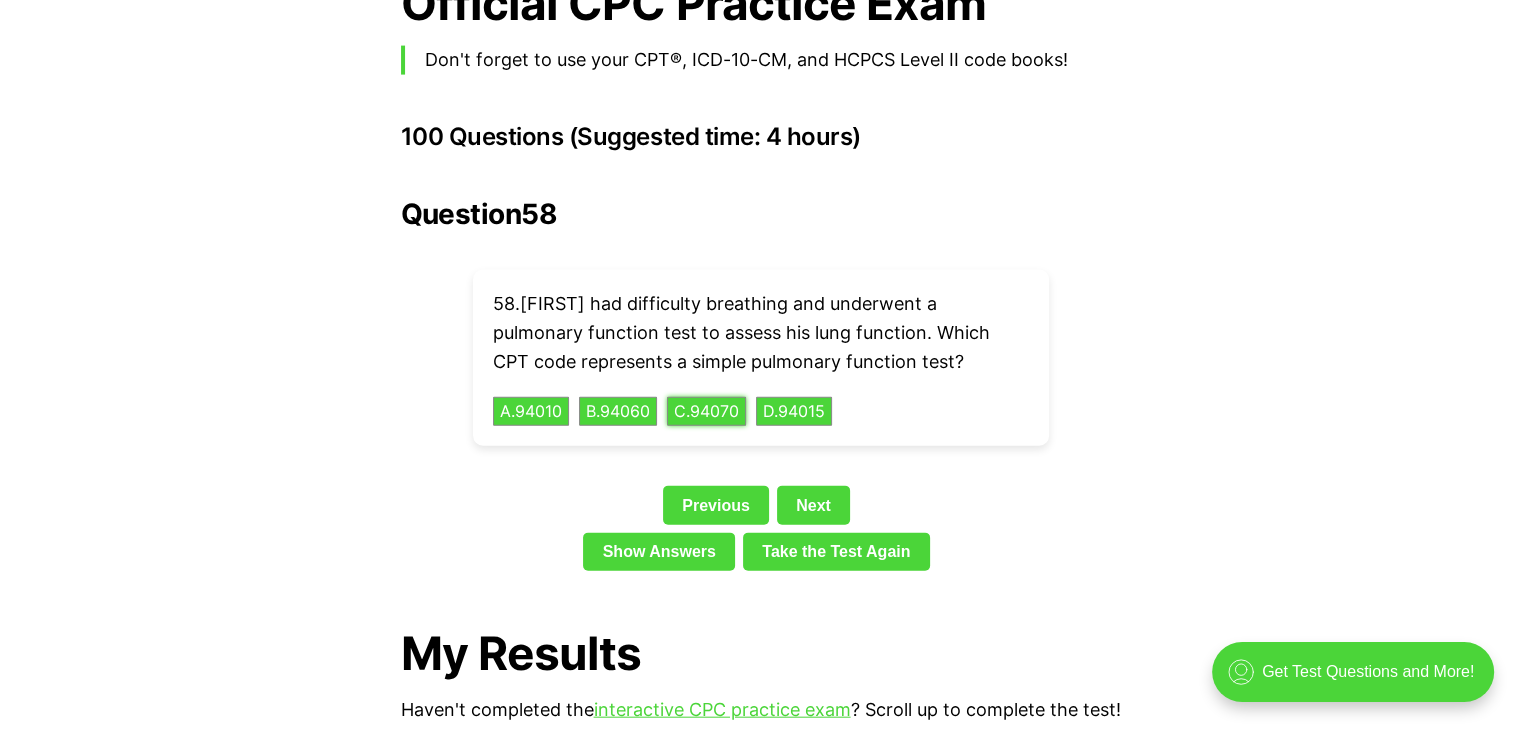 scroll, scrollTop: 4400, scrollLeft: 0, axis: vertical 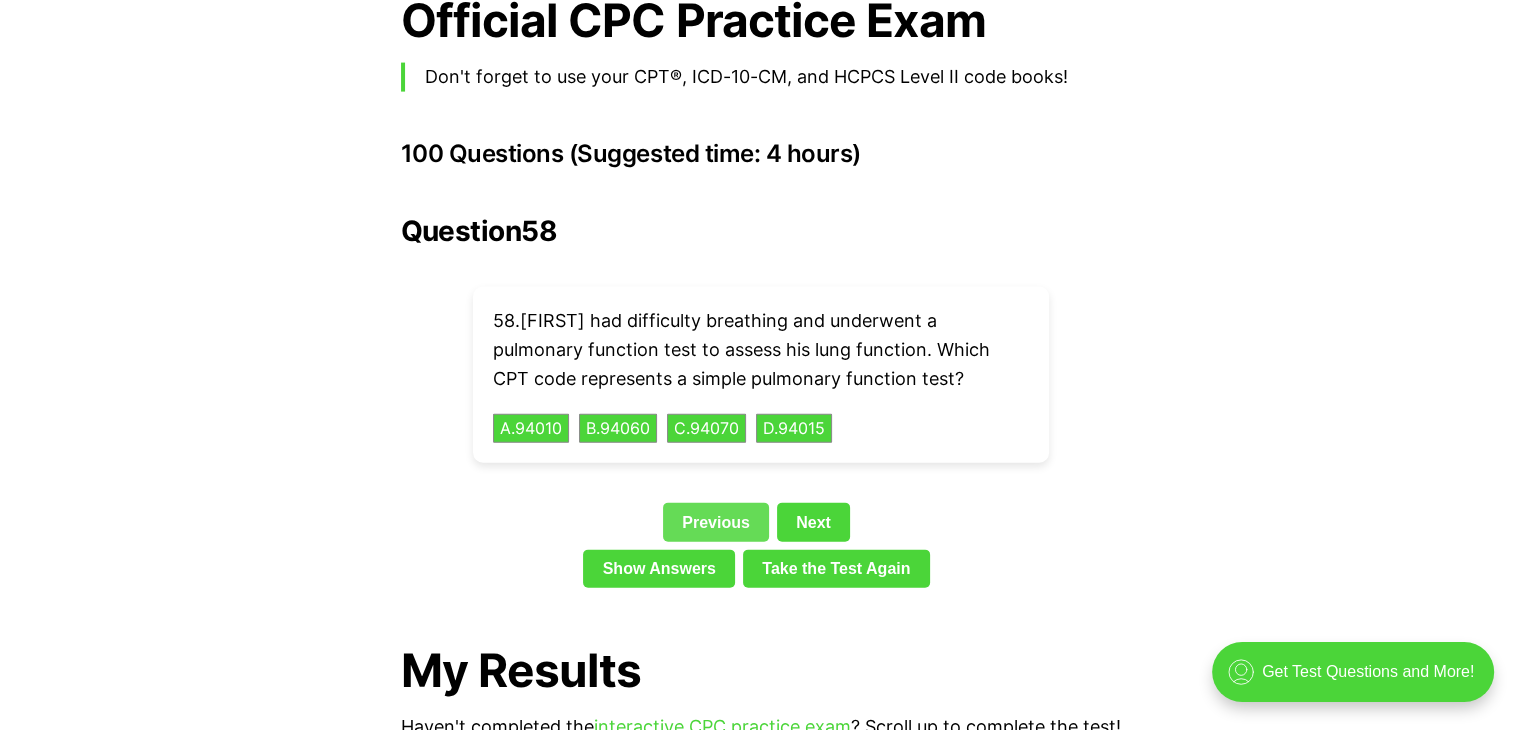 click on "Previous" at bounding box center [716, 522] 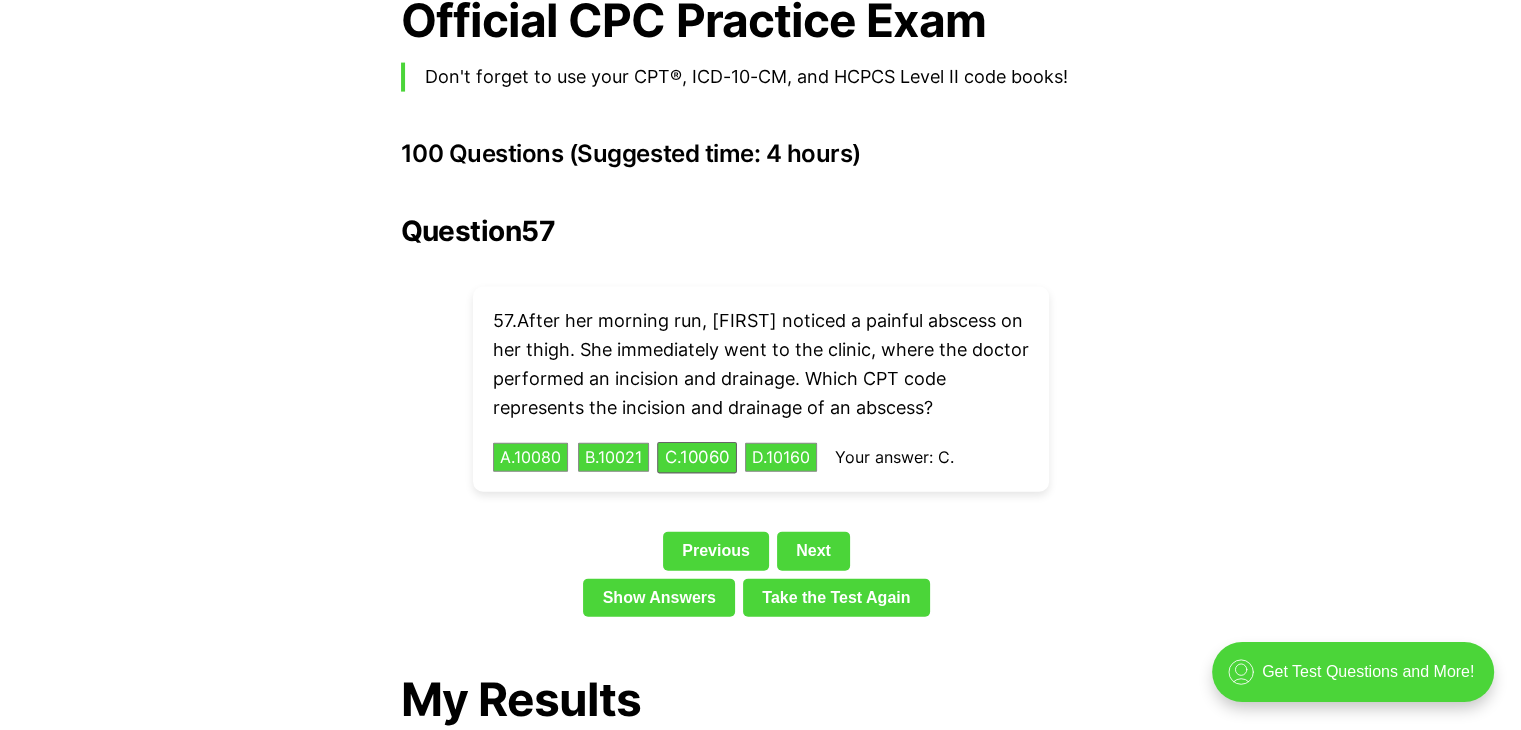 scroll, scrollTop: 4500, scrollLeft: 0, axis: vertical 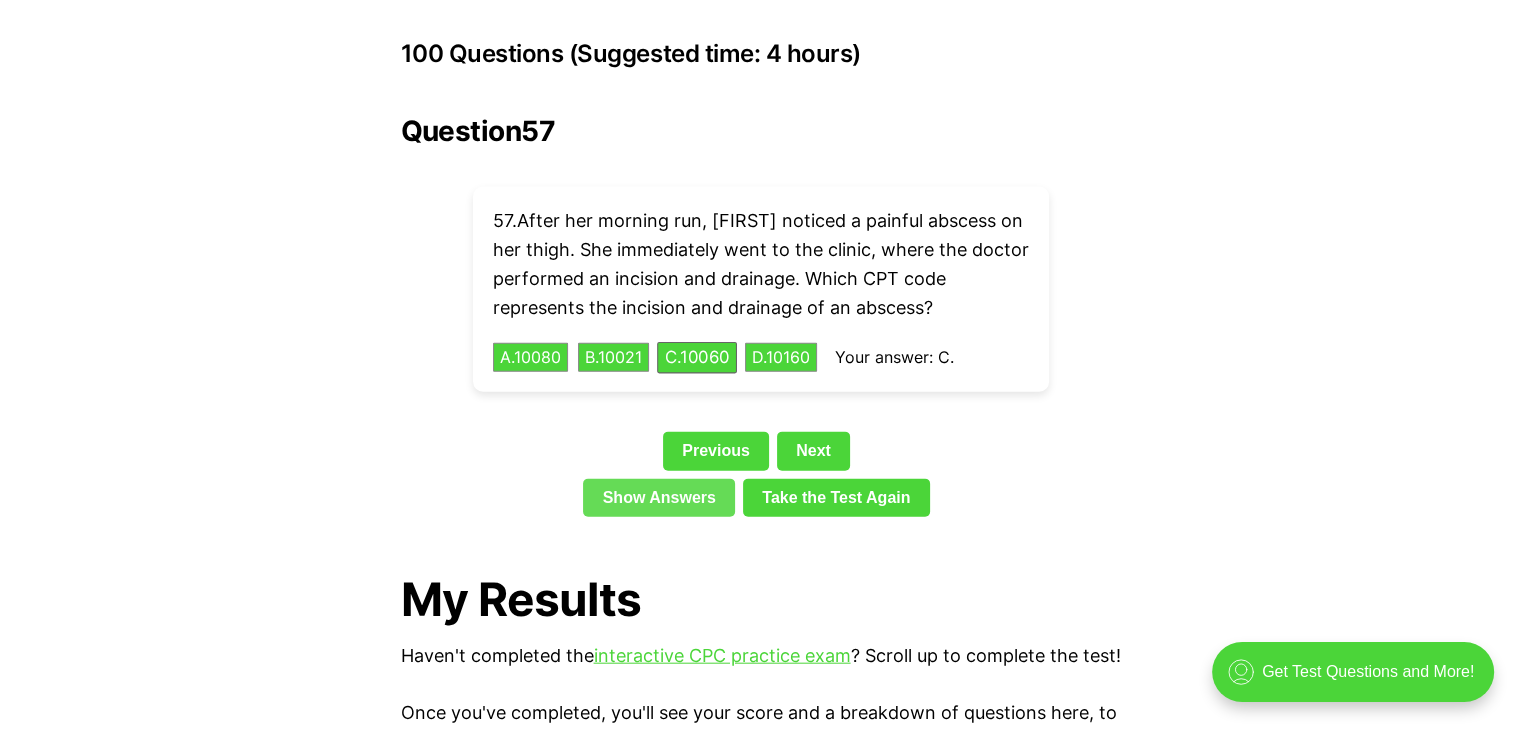 click on "Show Answers" at bounding box center (659, 498) 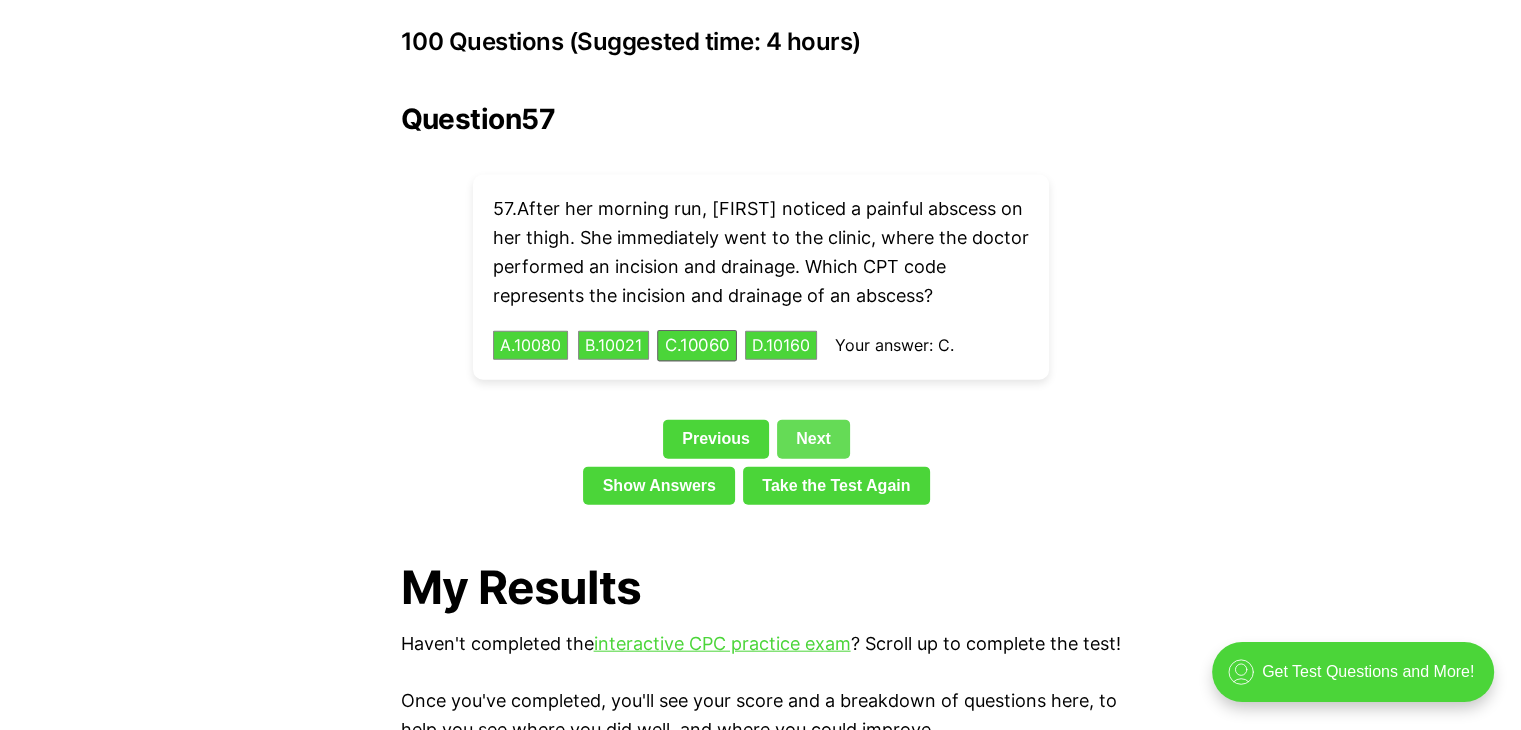 scroll, scrollTop: 4557, scrollLeft: 0, axis: vertical 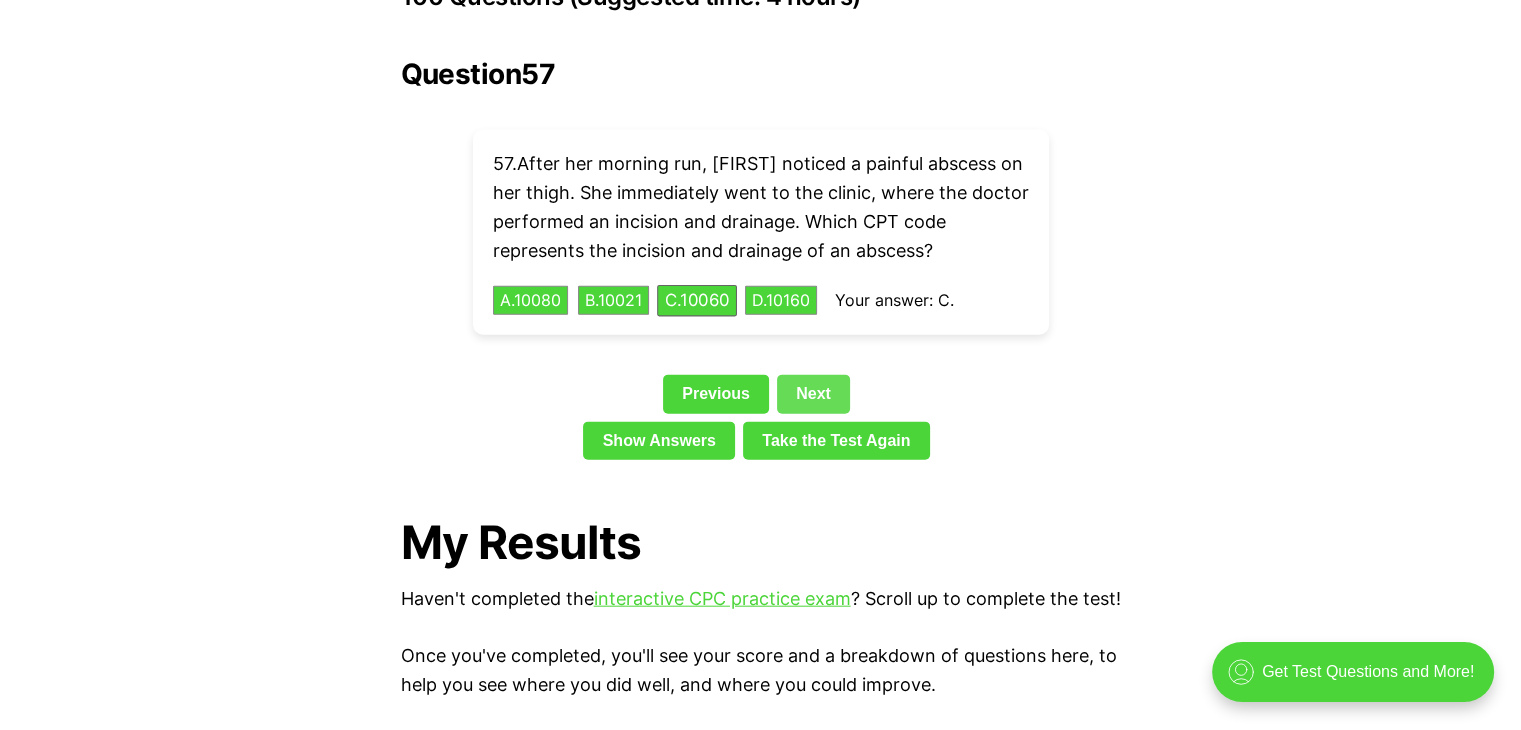 click on "Next" at bounding box center [813, 394] 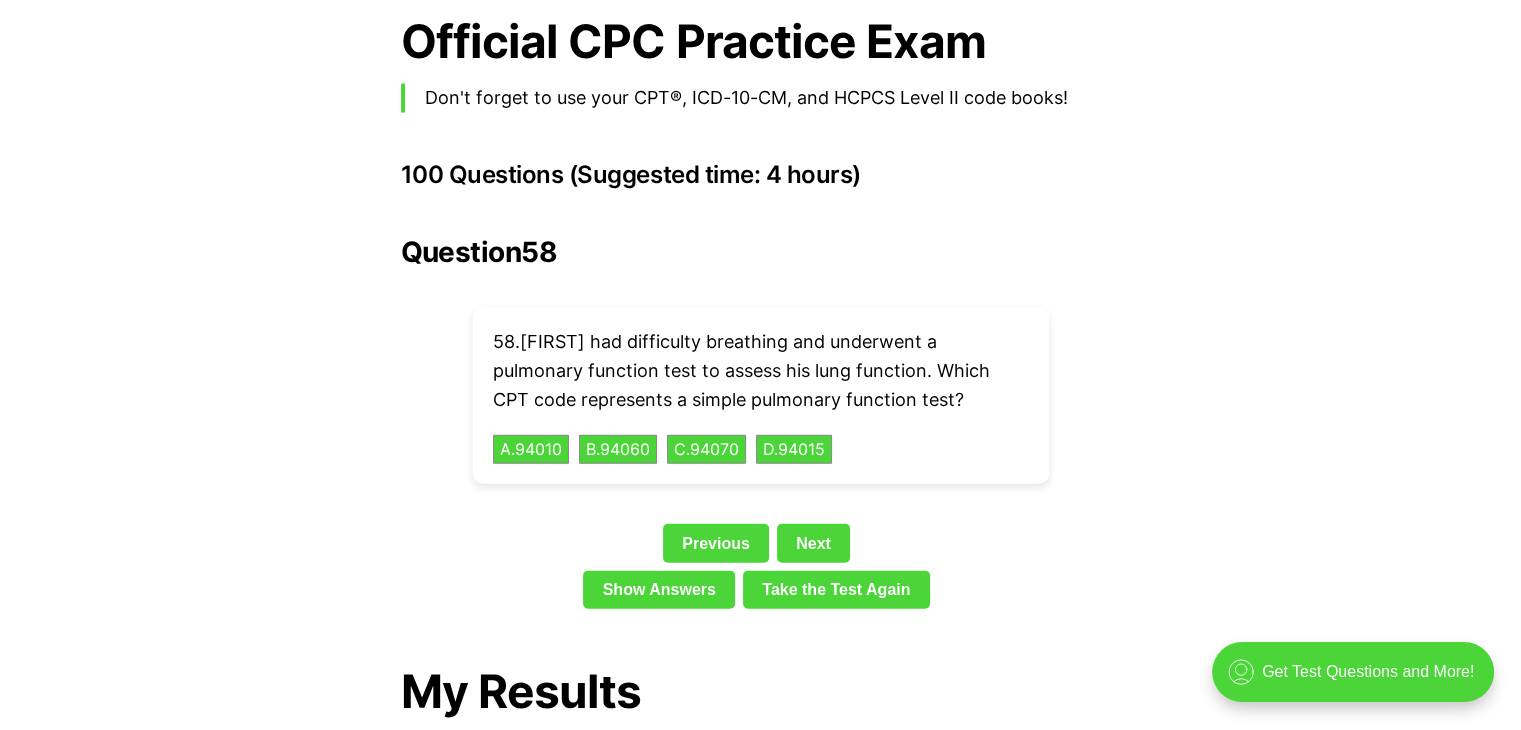 scroll, scrollTop: 4357, scrollLeft: 0, axis: vertical 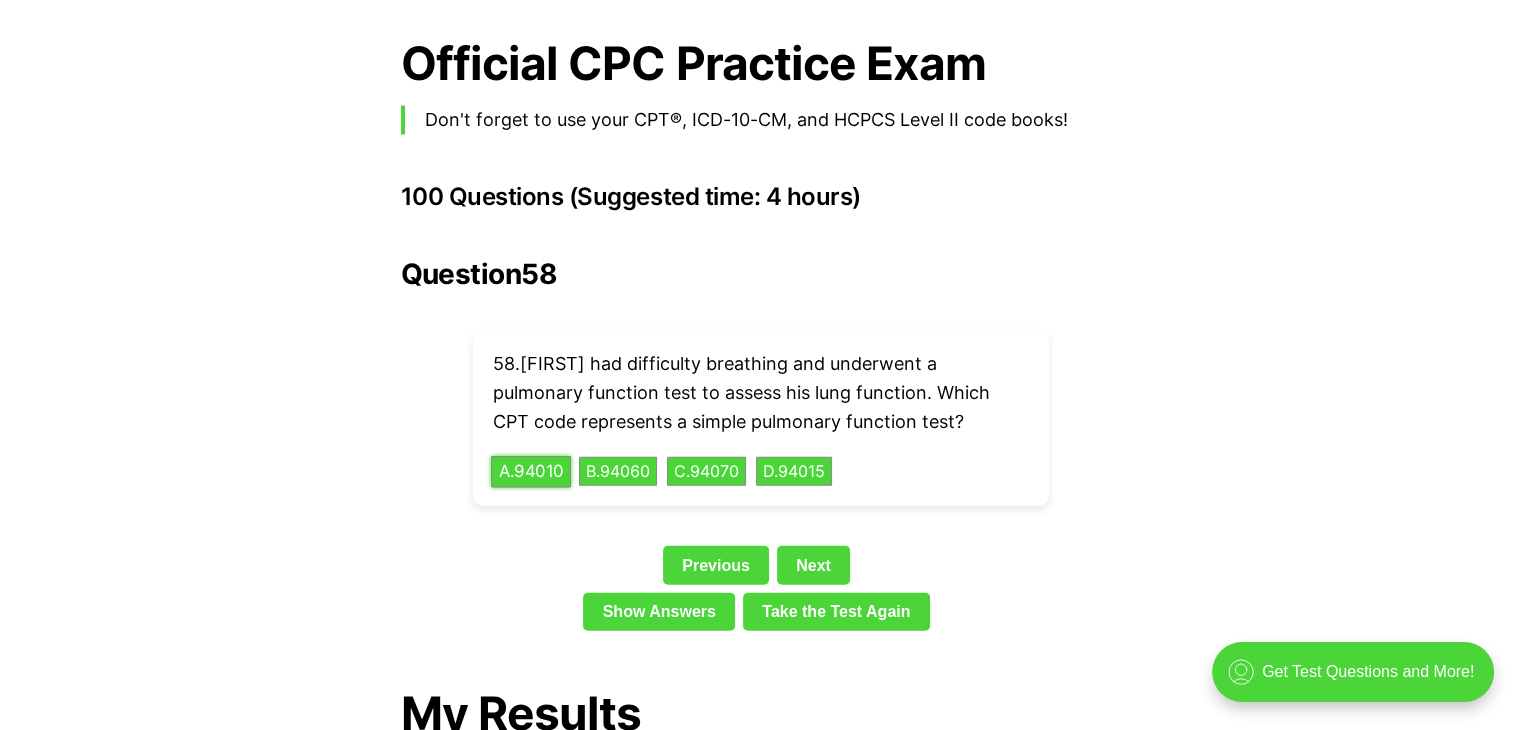 click on "A .  94010" at bounding box center (531, 471) 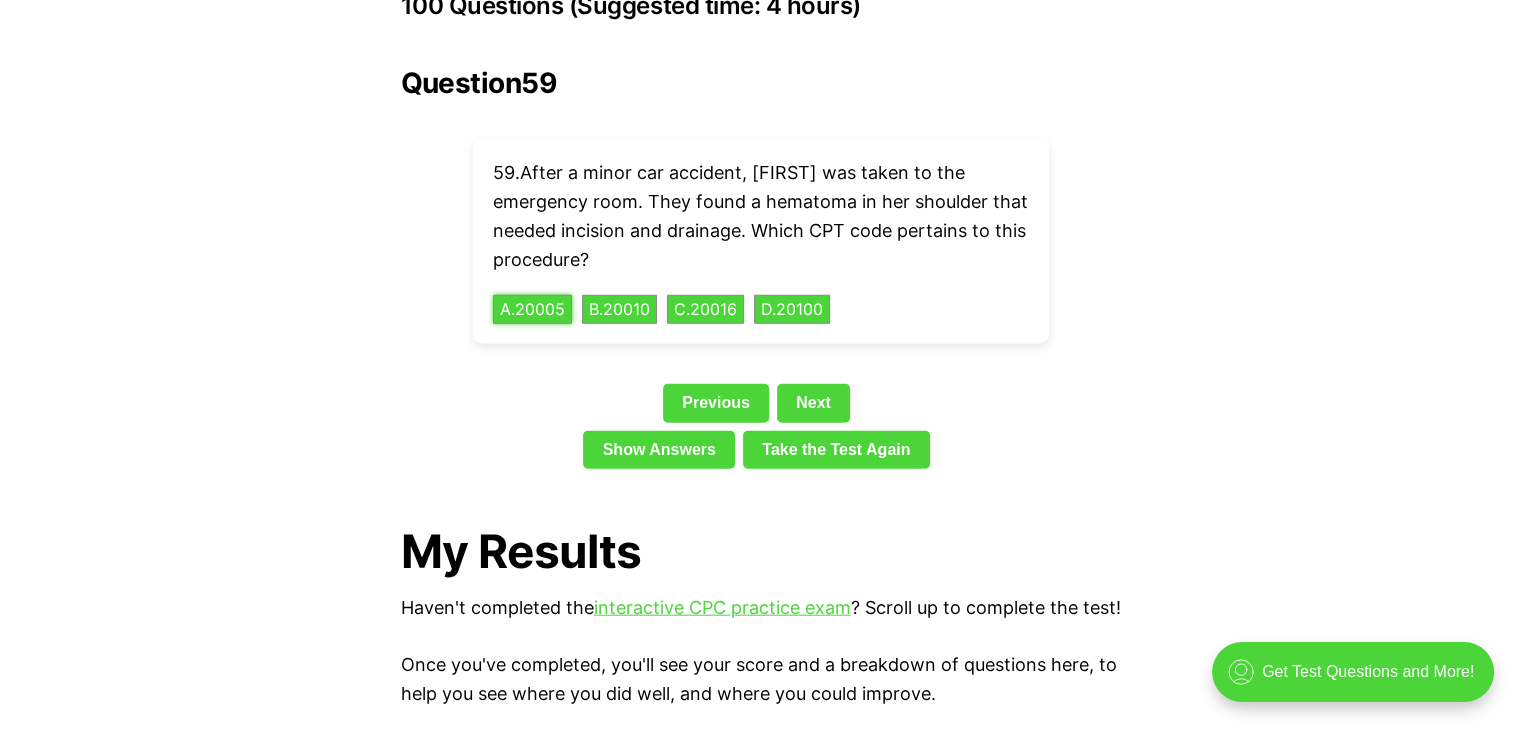 scroll, scrollTop: 4557, scrollLeft: 0, axis: vertical 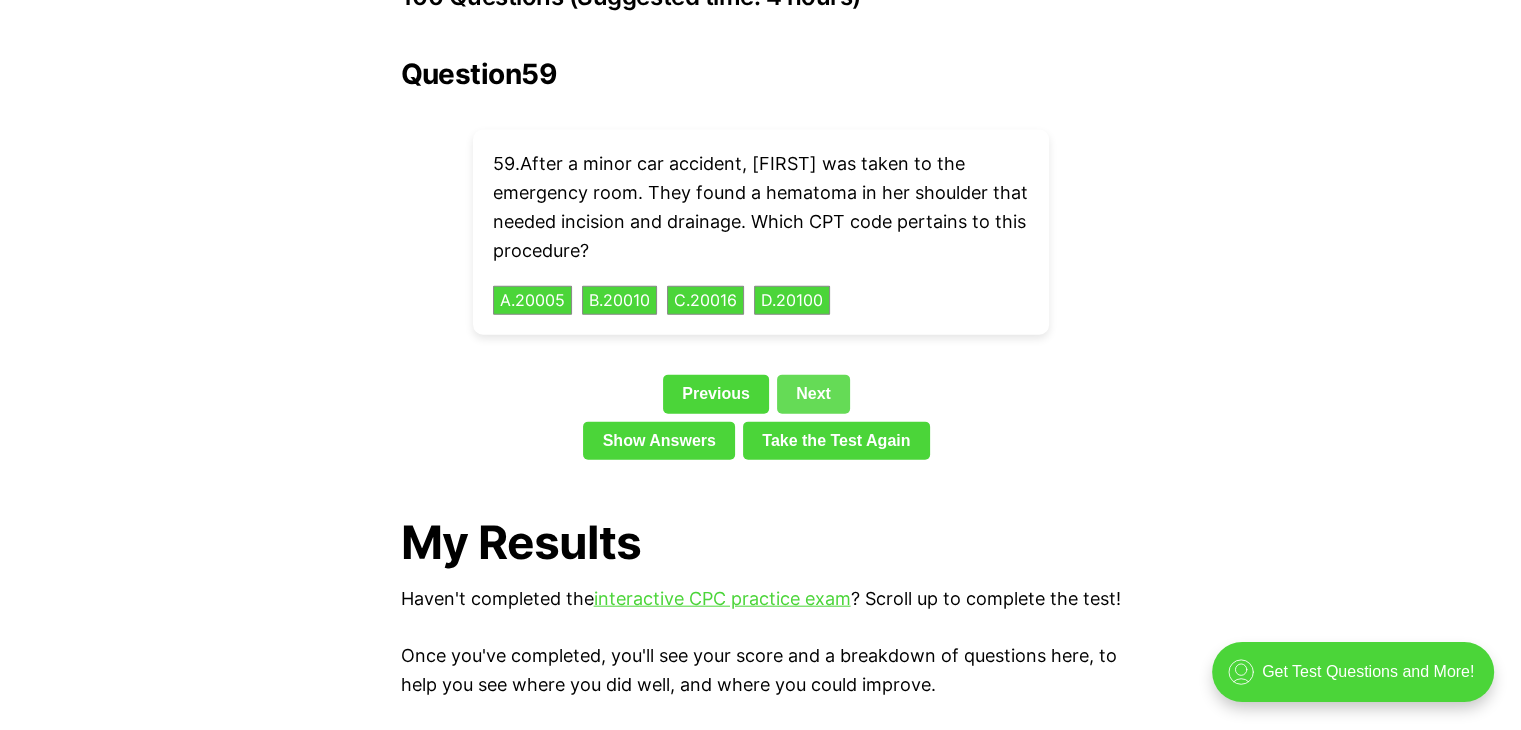 click on "Next" at bounding box center (813, 394) 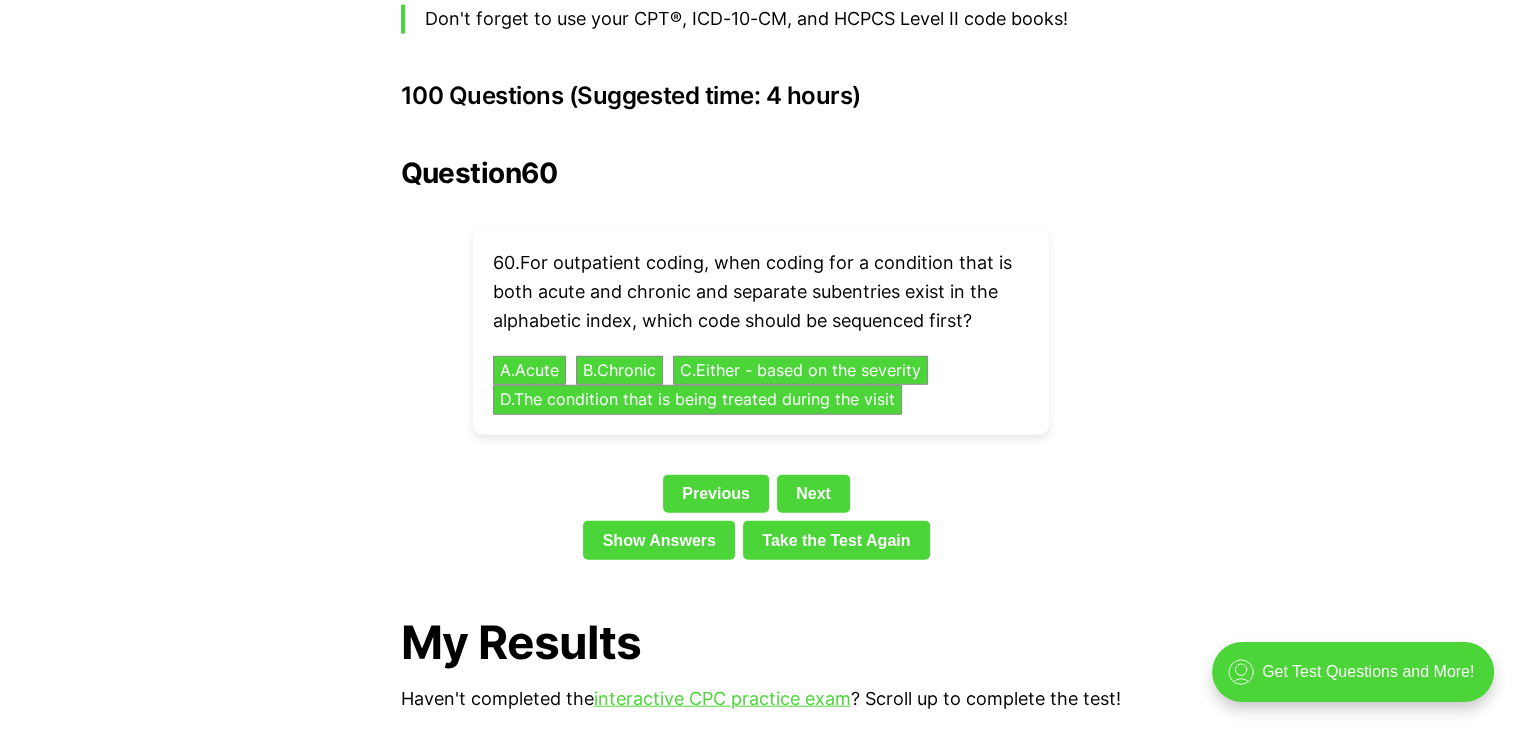 scroll, scrollTop: 4457, scrollLeft: 0, axis: vertical 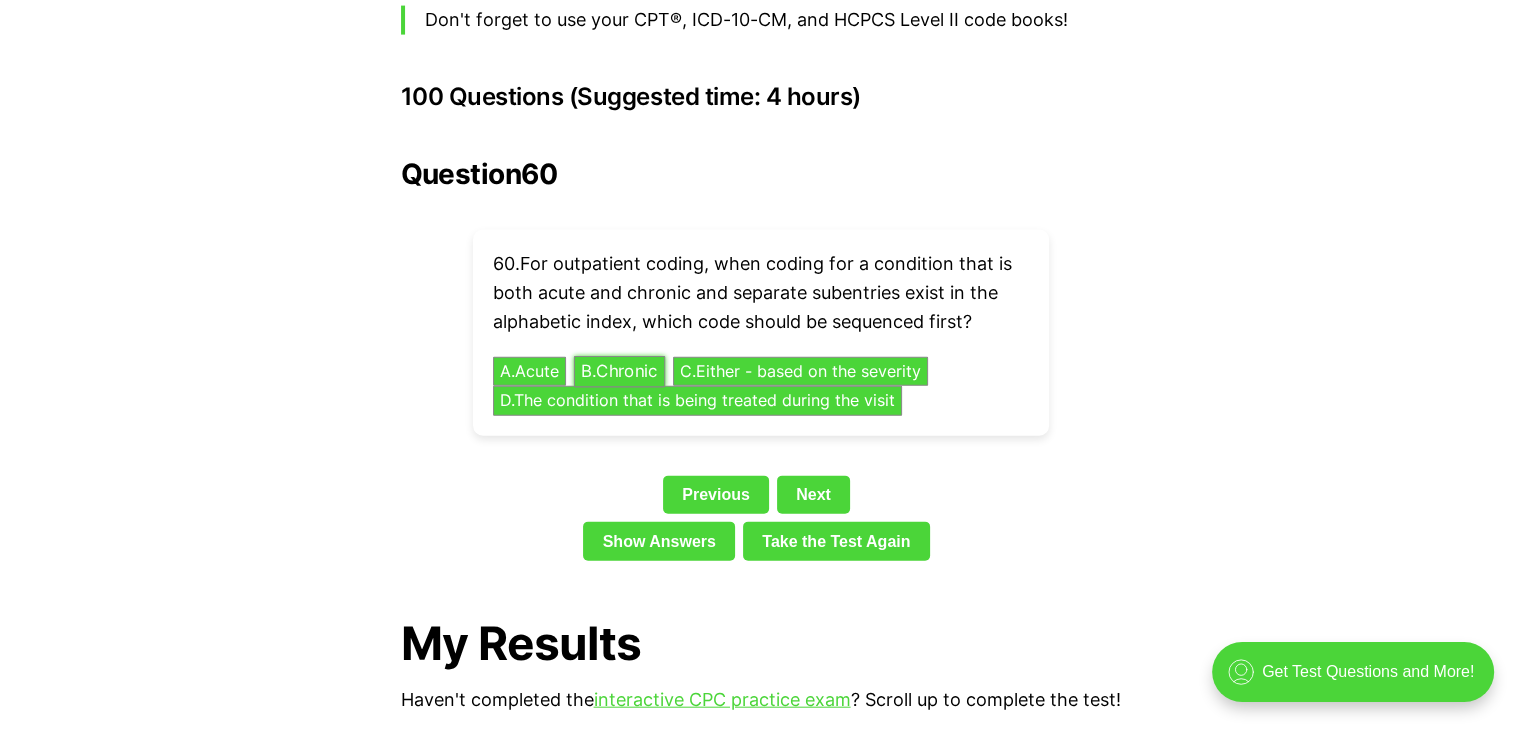 click on "B .  Chronic" at bounding box center (618, 371) 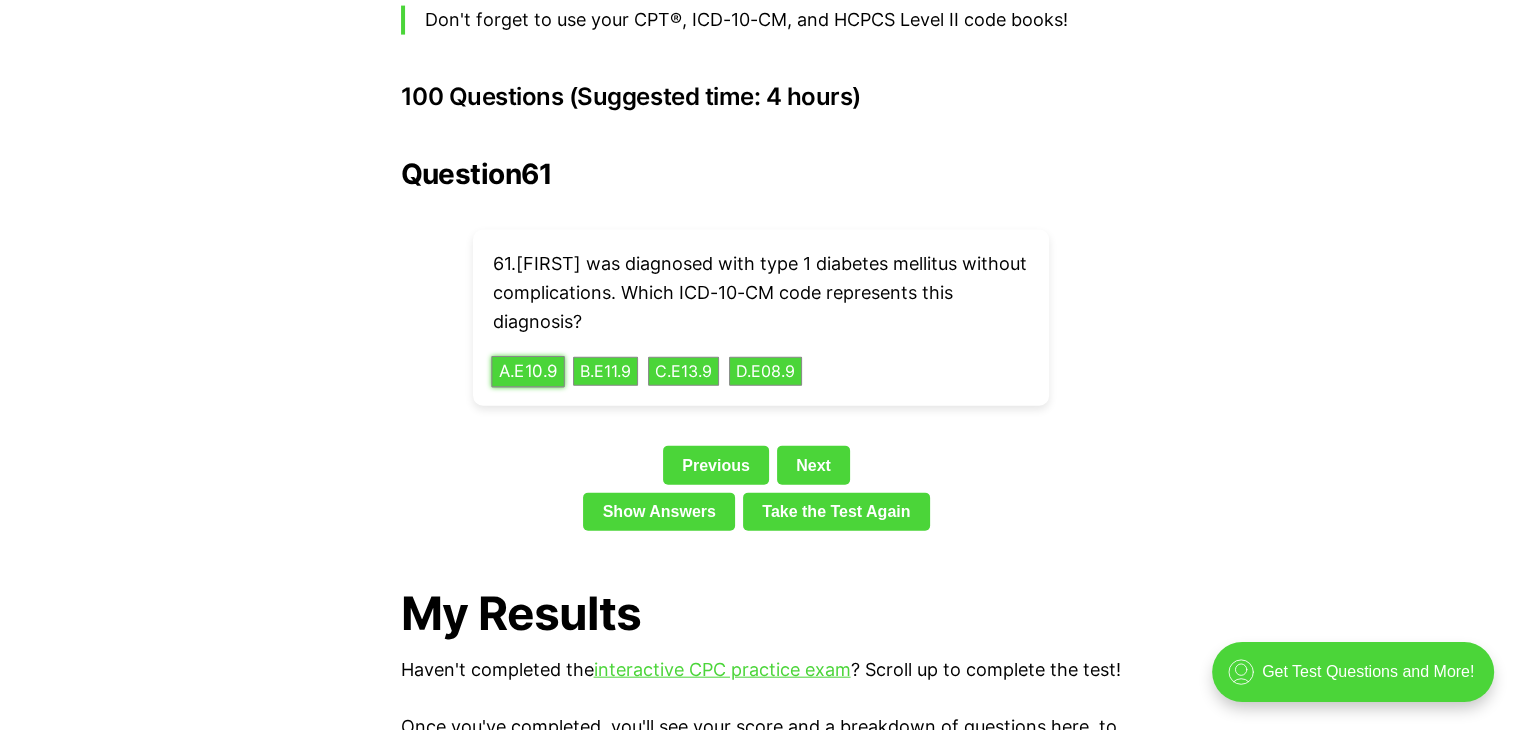 click on "A .  E10.9" at bounding box center [528, 371] 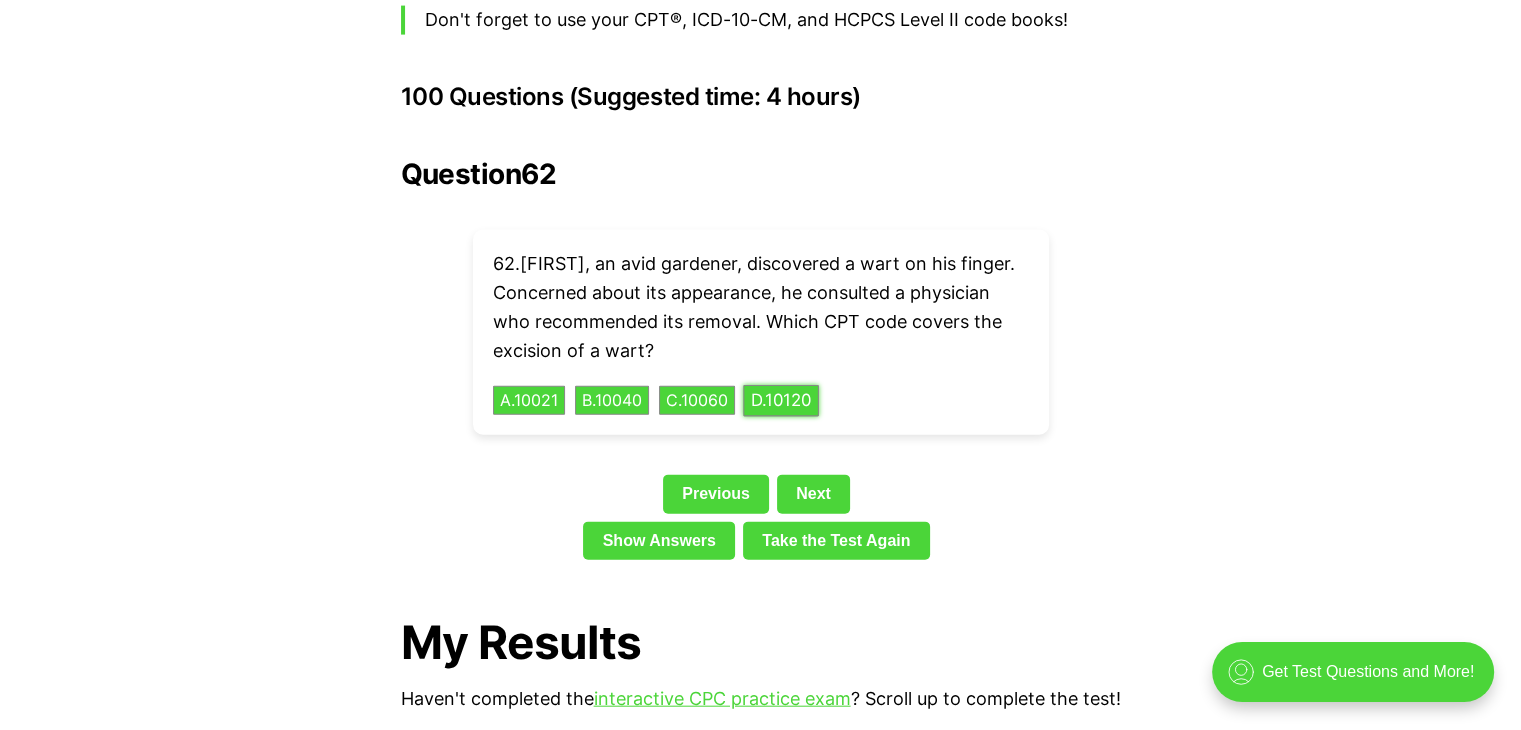 click on "D .  10120" at bounding box center (781, 400) 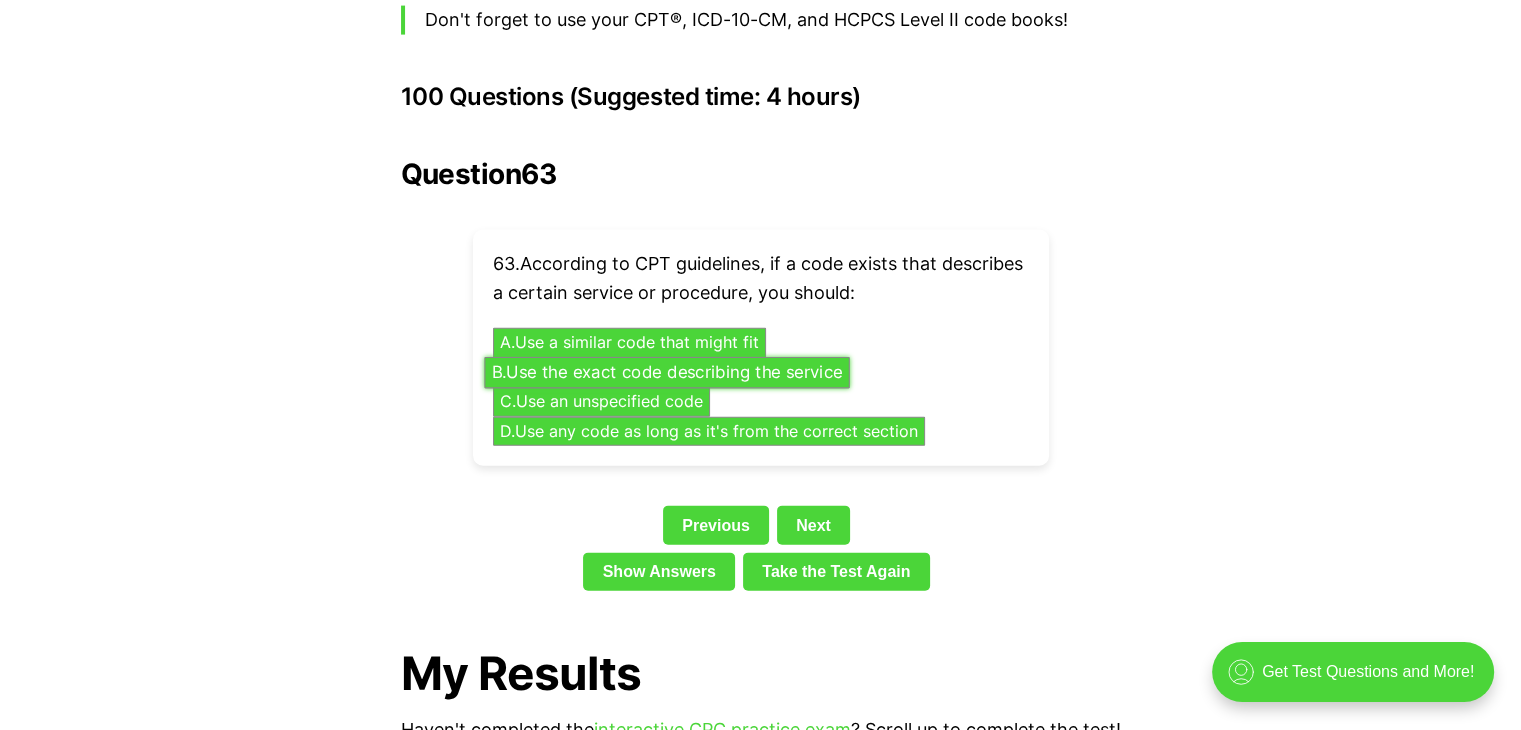 click on "B .  Use the exact code describing the service" at bounding box center (666, 372) 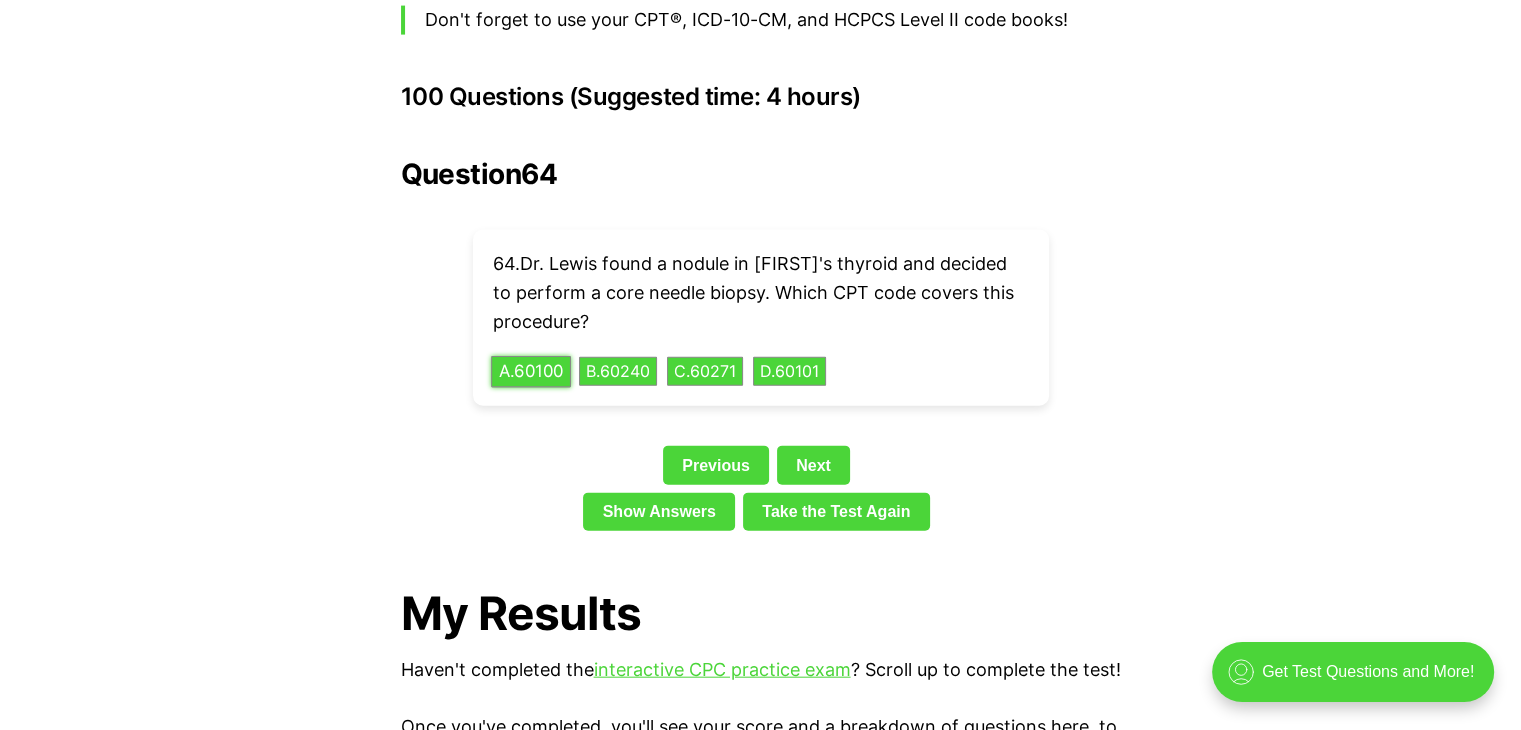click on "A .  60100" at bounding box center [531, 371] 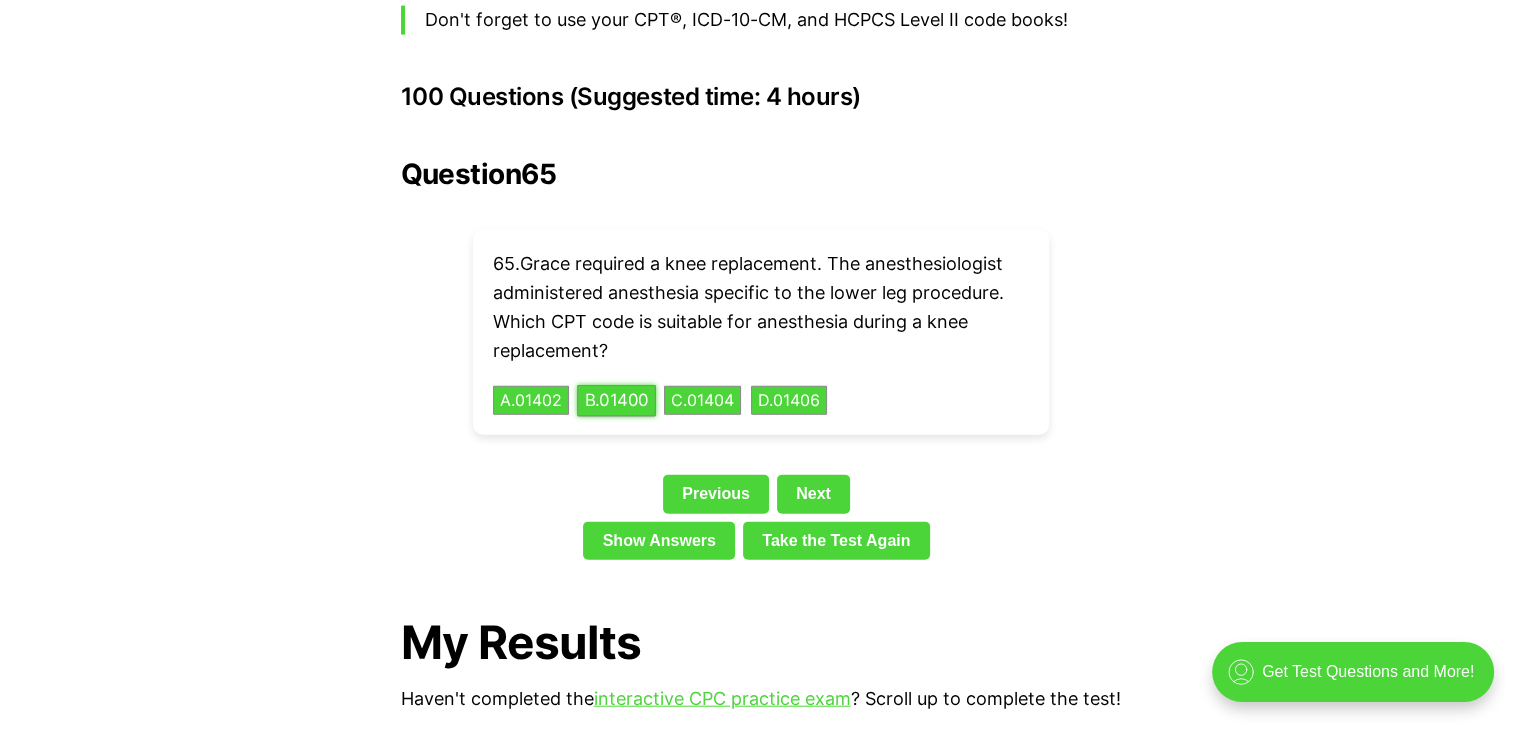 click on "B .  01400" at bounding box center [616, 400] 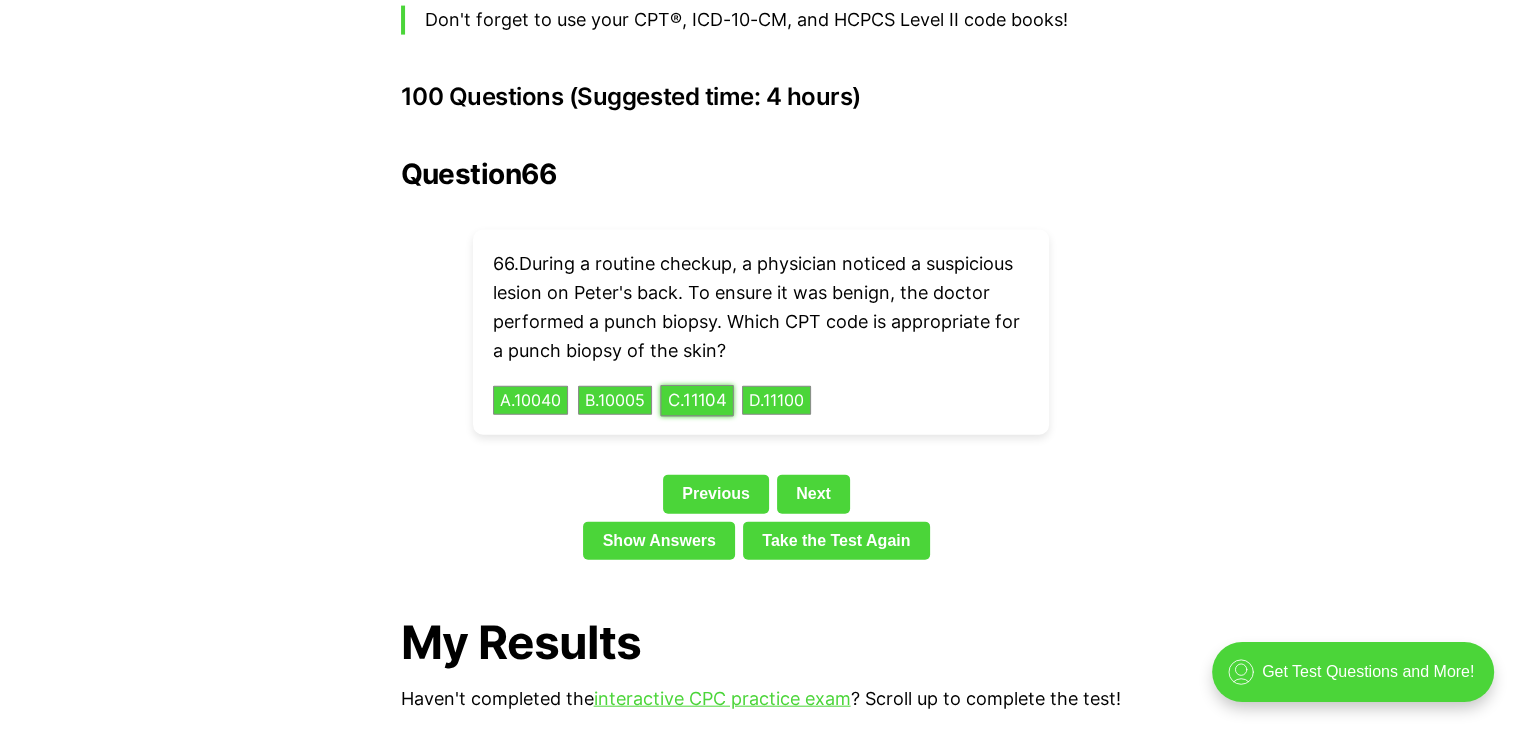 click on "C .  11104" at bounding box center [697, 400] 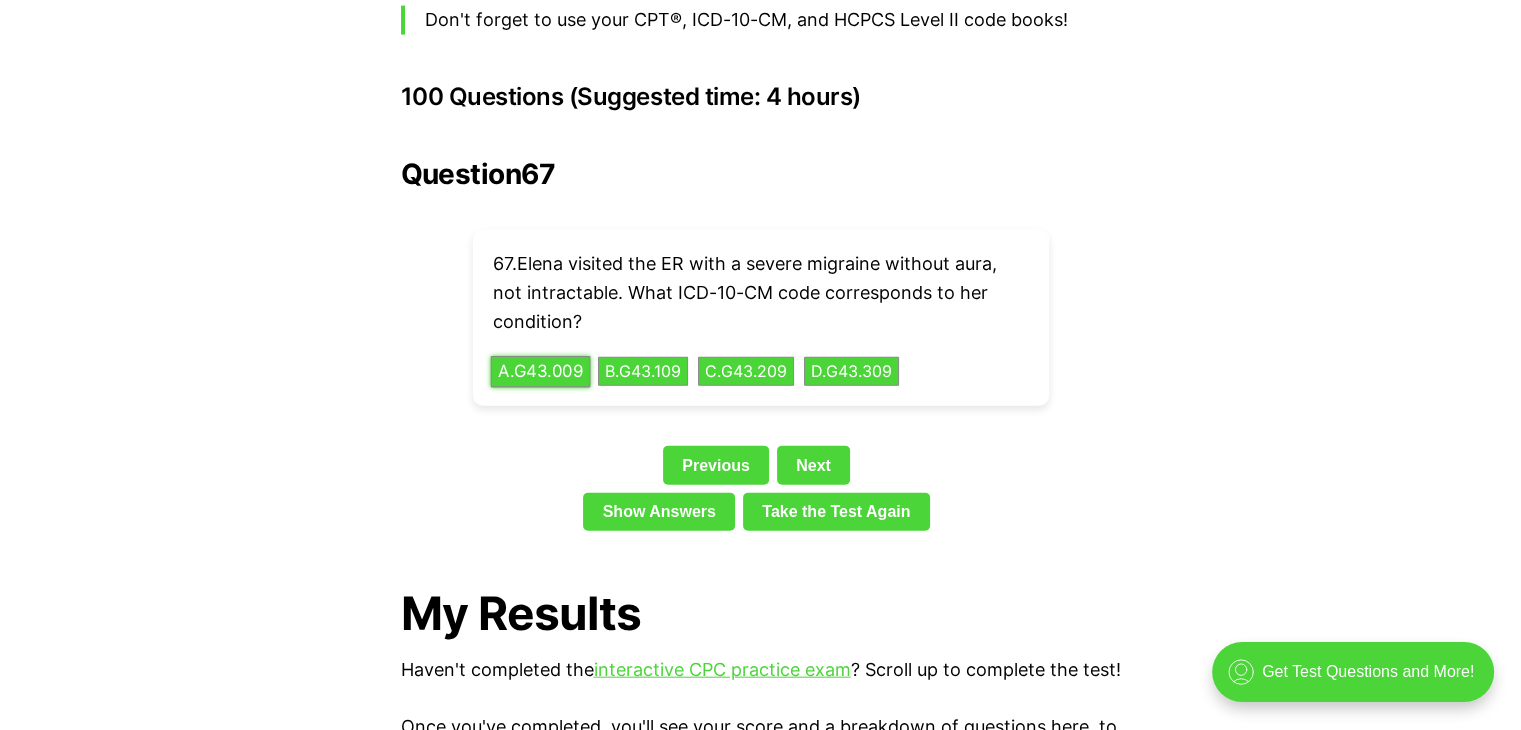 click on "A .  G43.009" at bounding box center [540, 371] 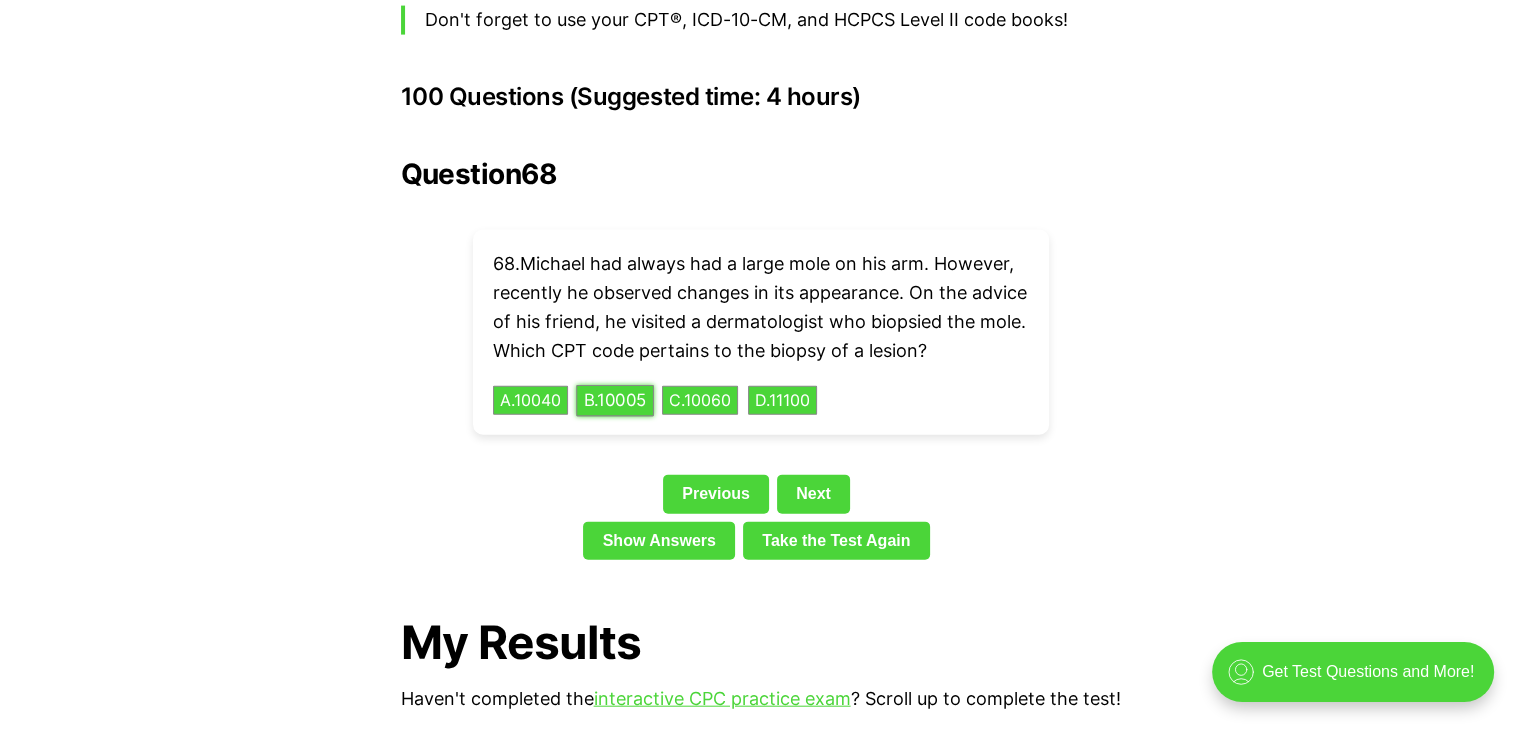 click on "B . [POSTAL_CODE]" at bounding box center [615, 400] 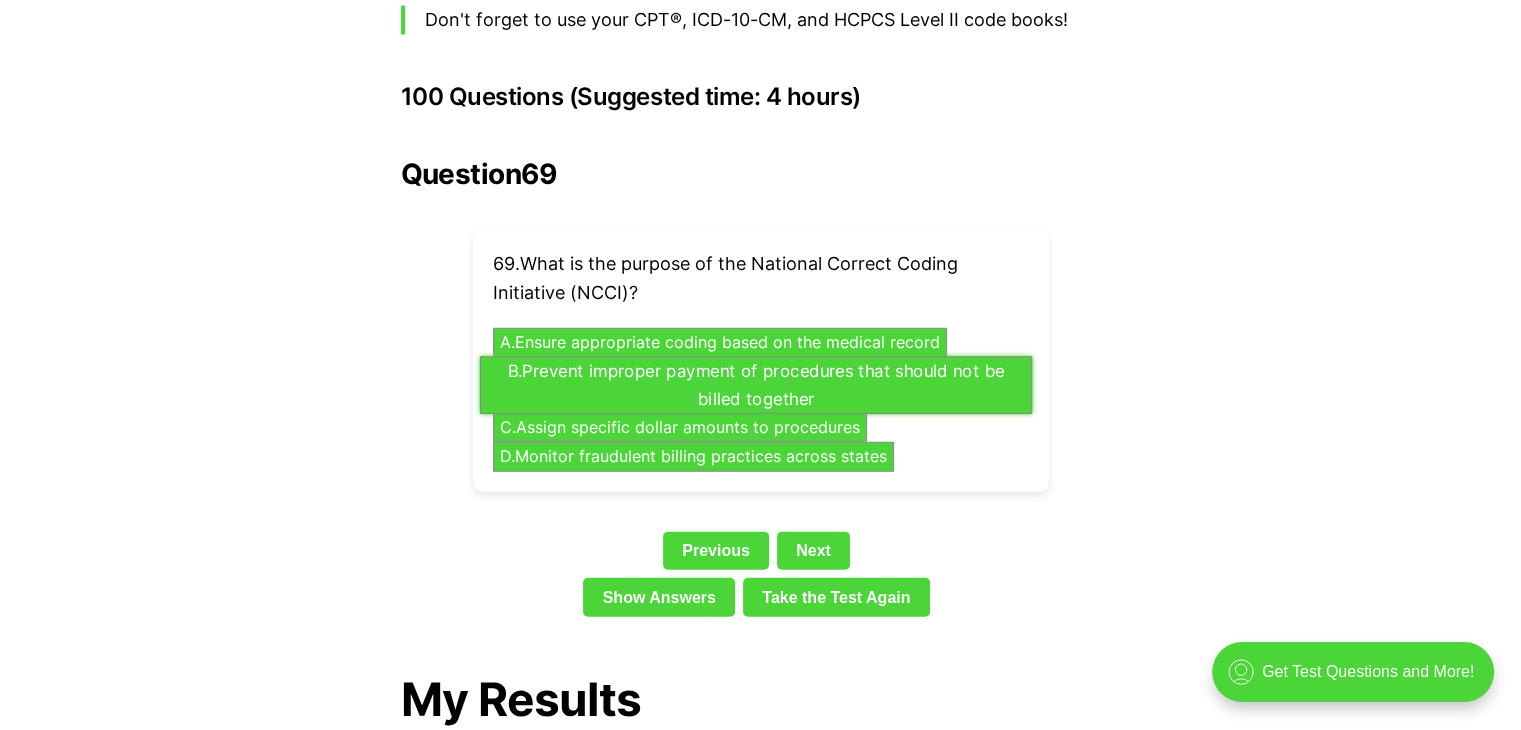 click on "B .  Prevent improper payment of procedures that should not be billed together" at bounding box center (755, 385) 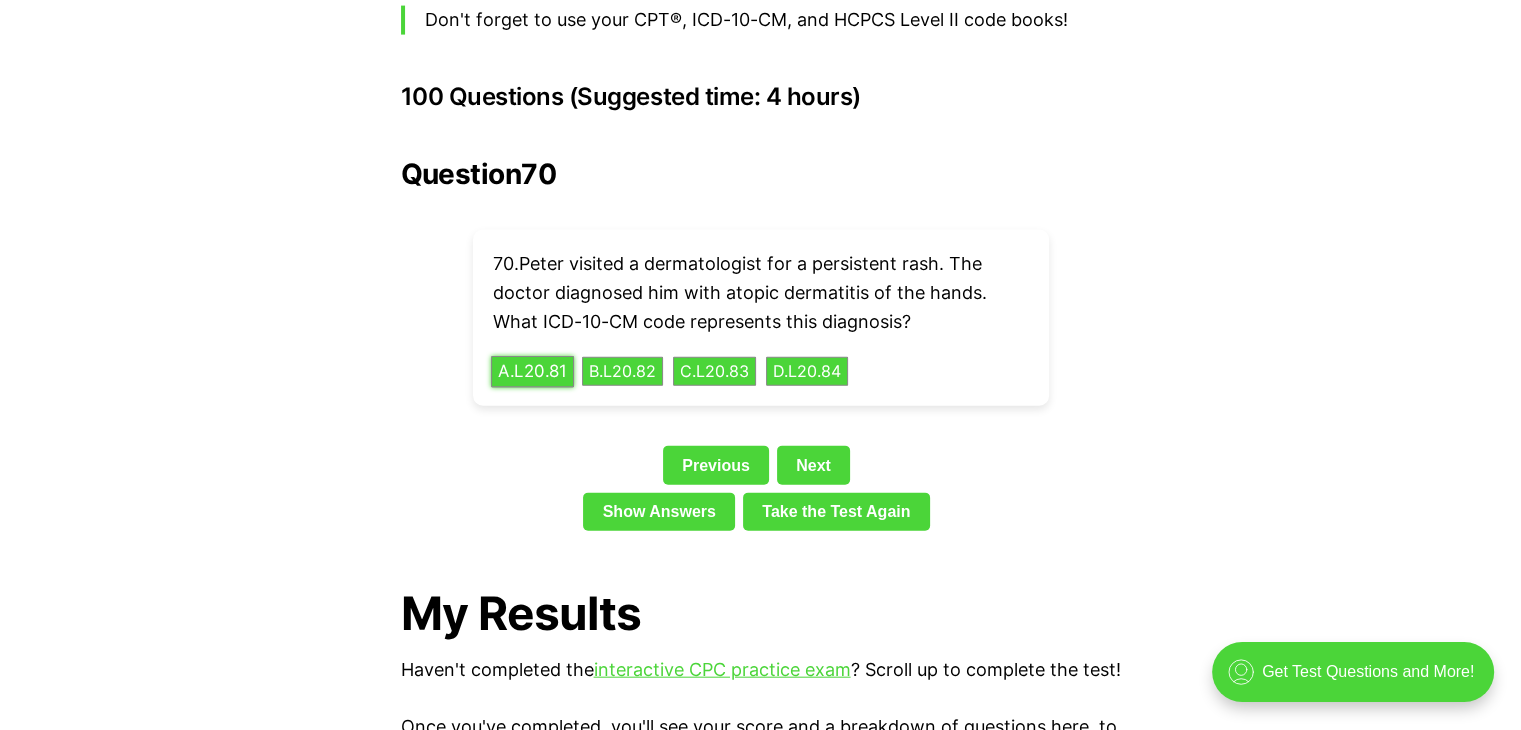 click on "A .  L20.81" at bounding box center [532, 371] 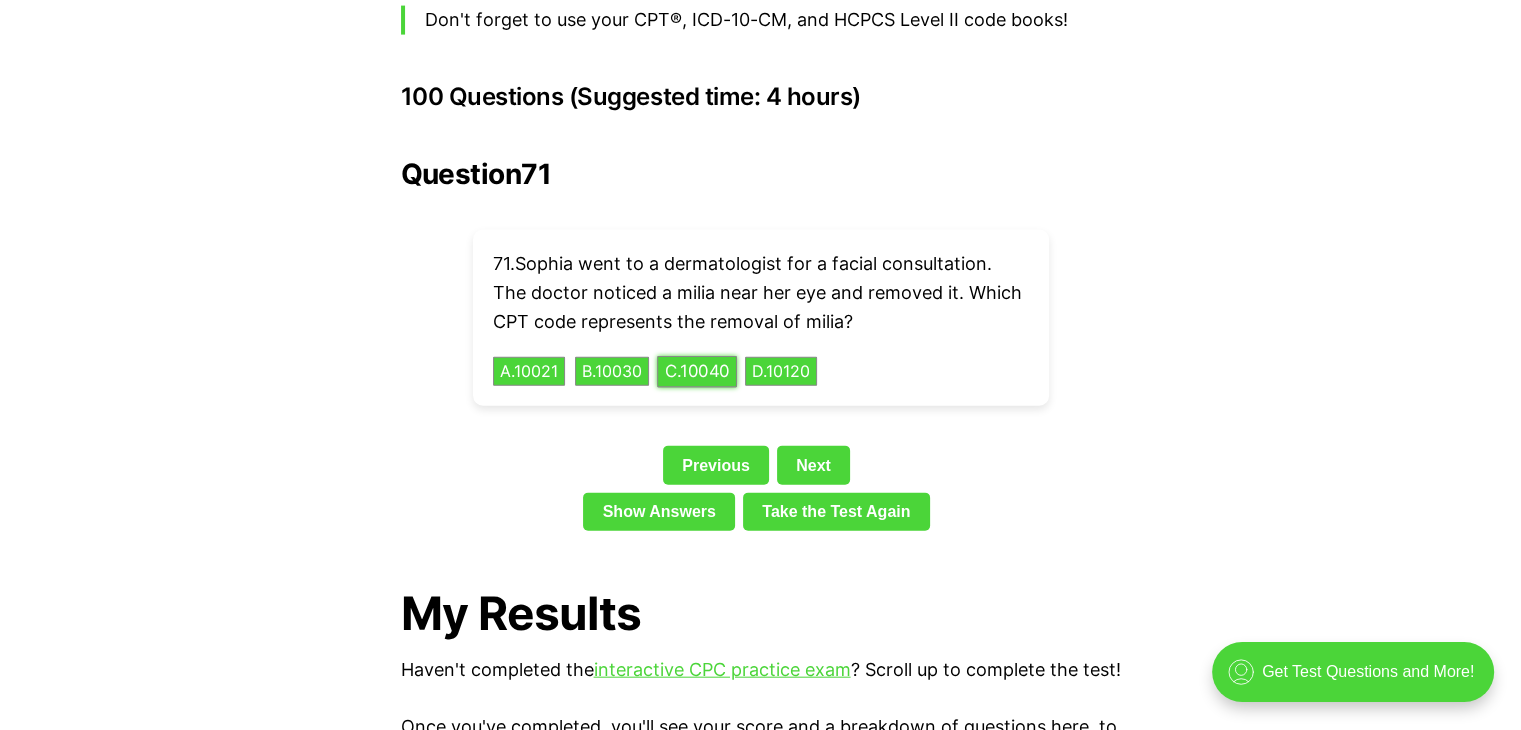 click on "C .  10040" at bounding box center [697, 371] 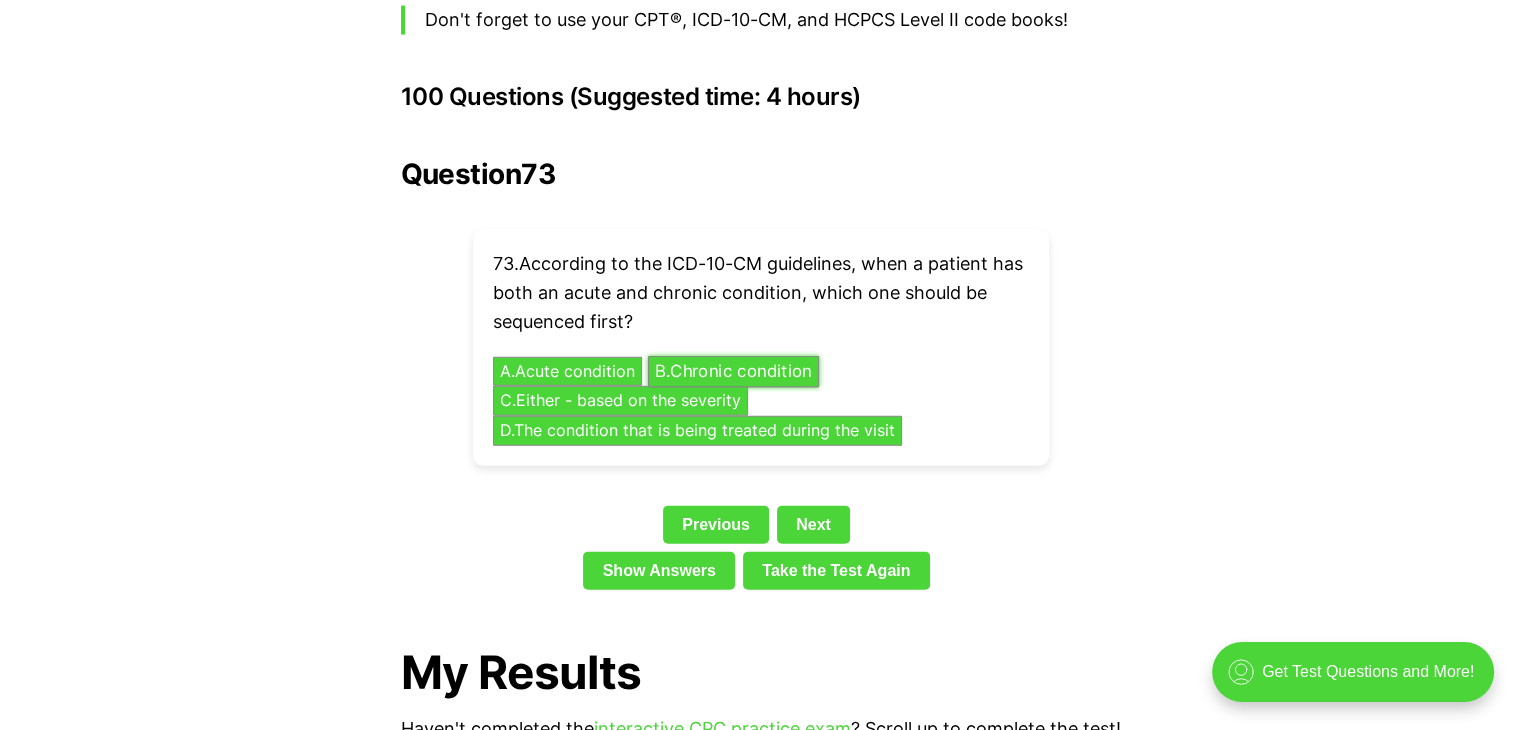 click on "B .  Chronic condition" at bounding box center (732, 371) 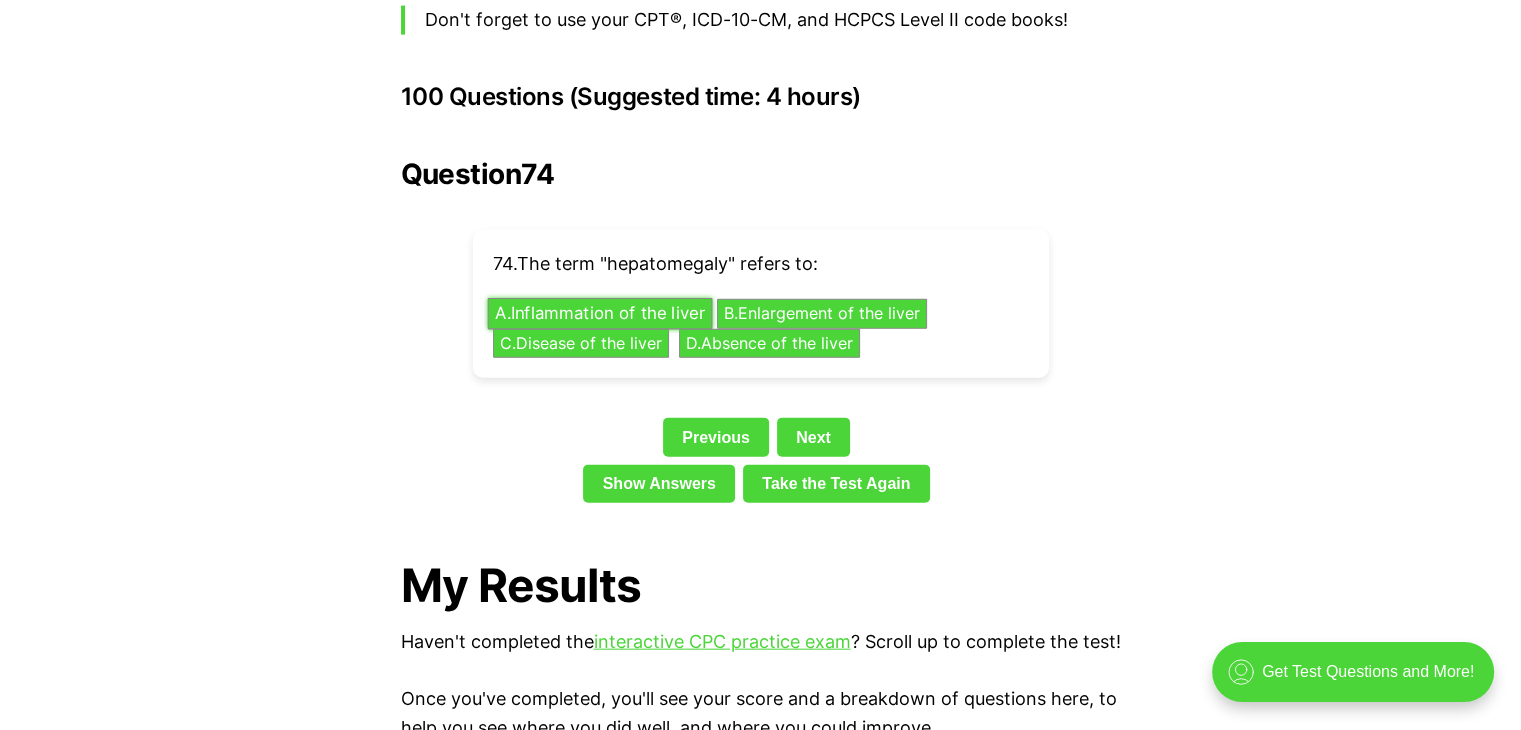 click on "A .  Inflammation of the liver" at bounding box center [599, 314] 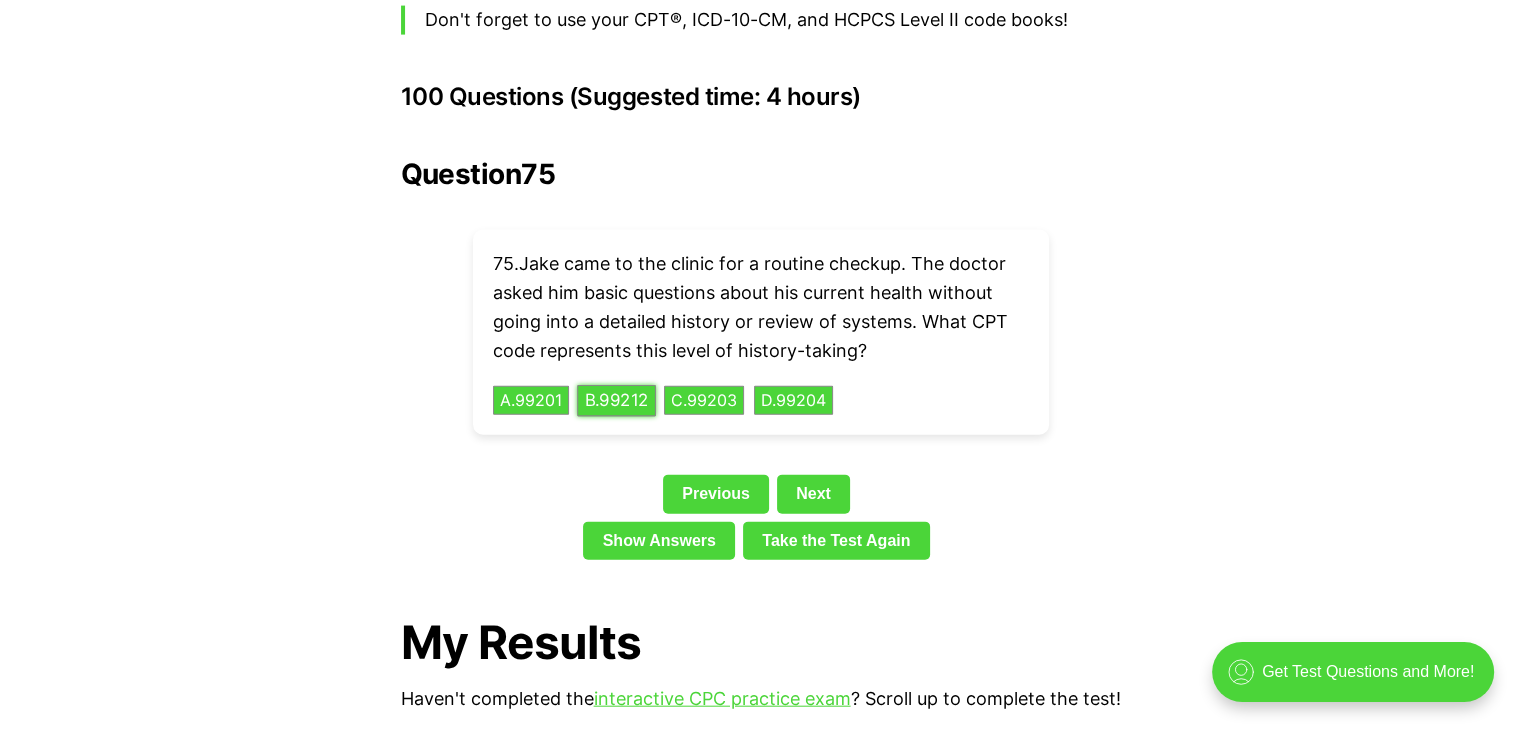 click on "B .  99212" at bounding box center [616, 400] 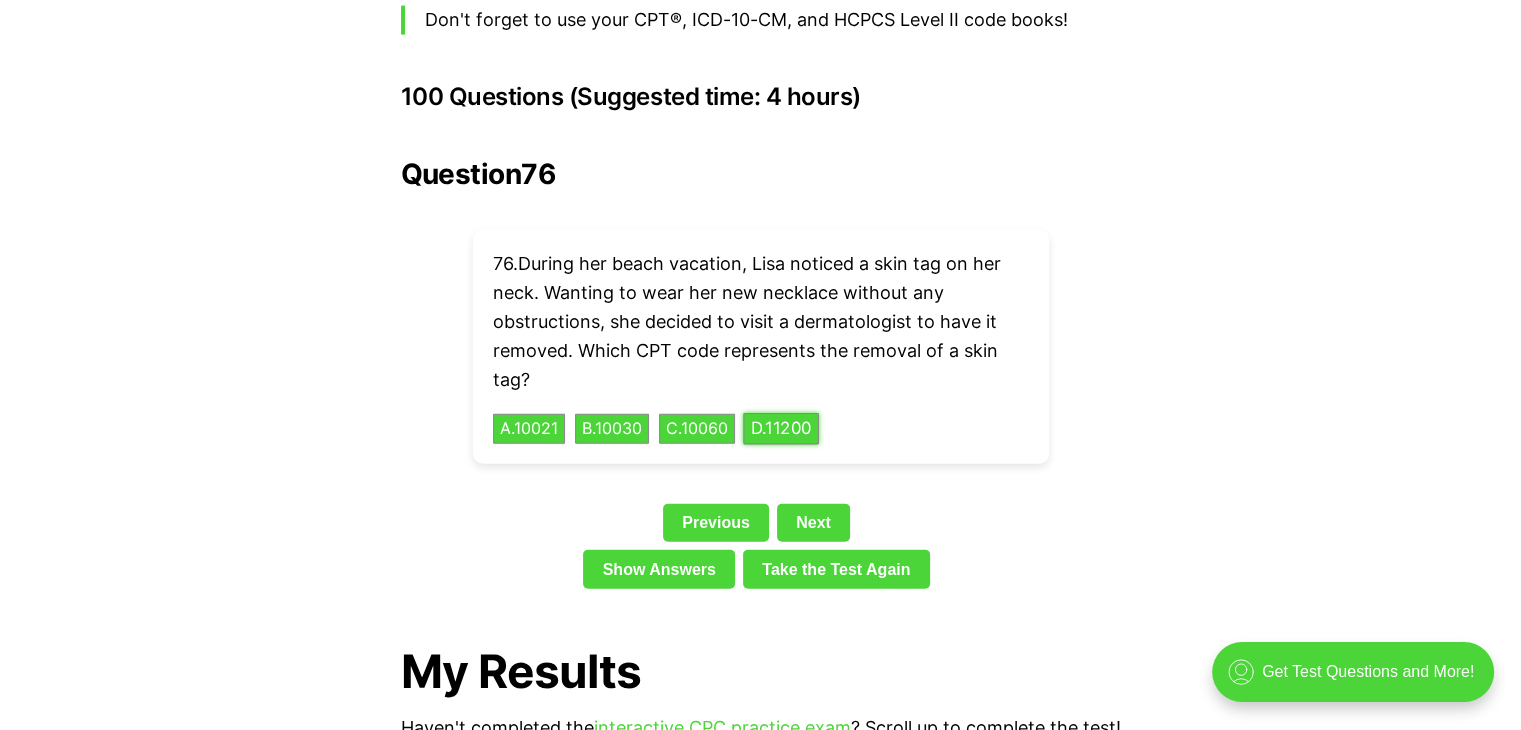 click on "D .  11200" at bounding box center (781, 429) 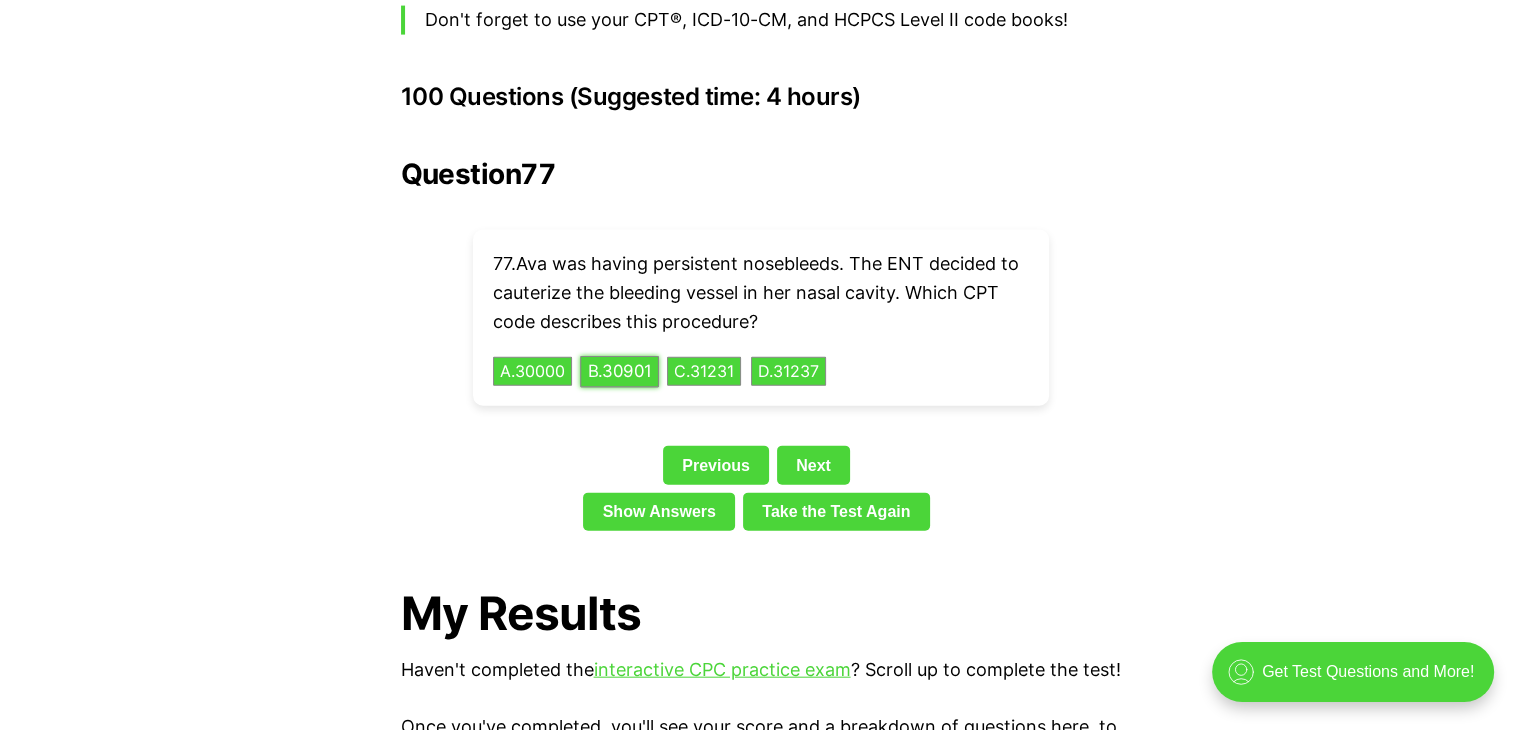 click on "B .  30901" at bounding box center (619, 371) 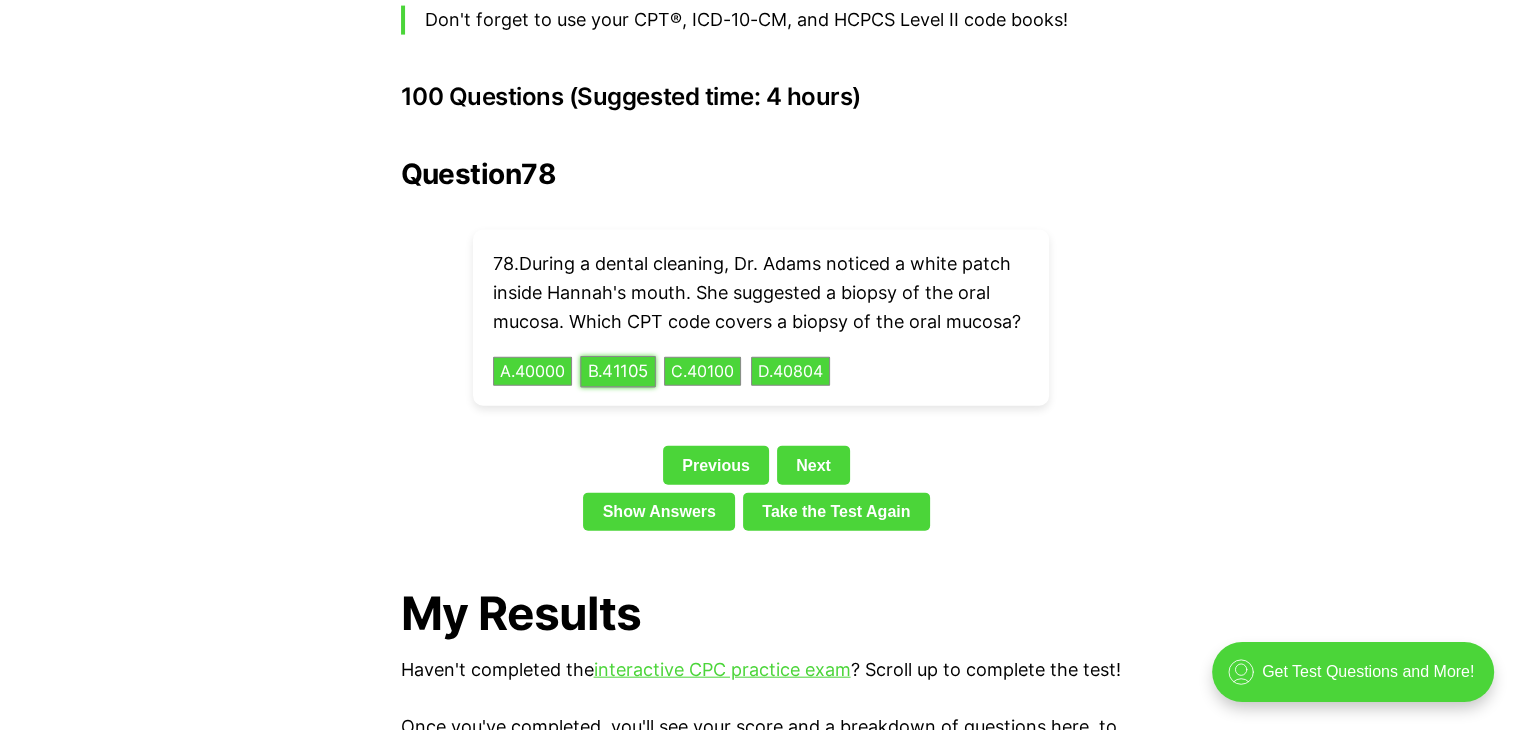 click on "B .  41105" at bounding box center [618, 371] 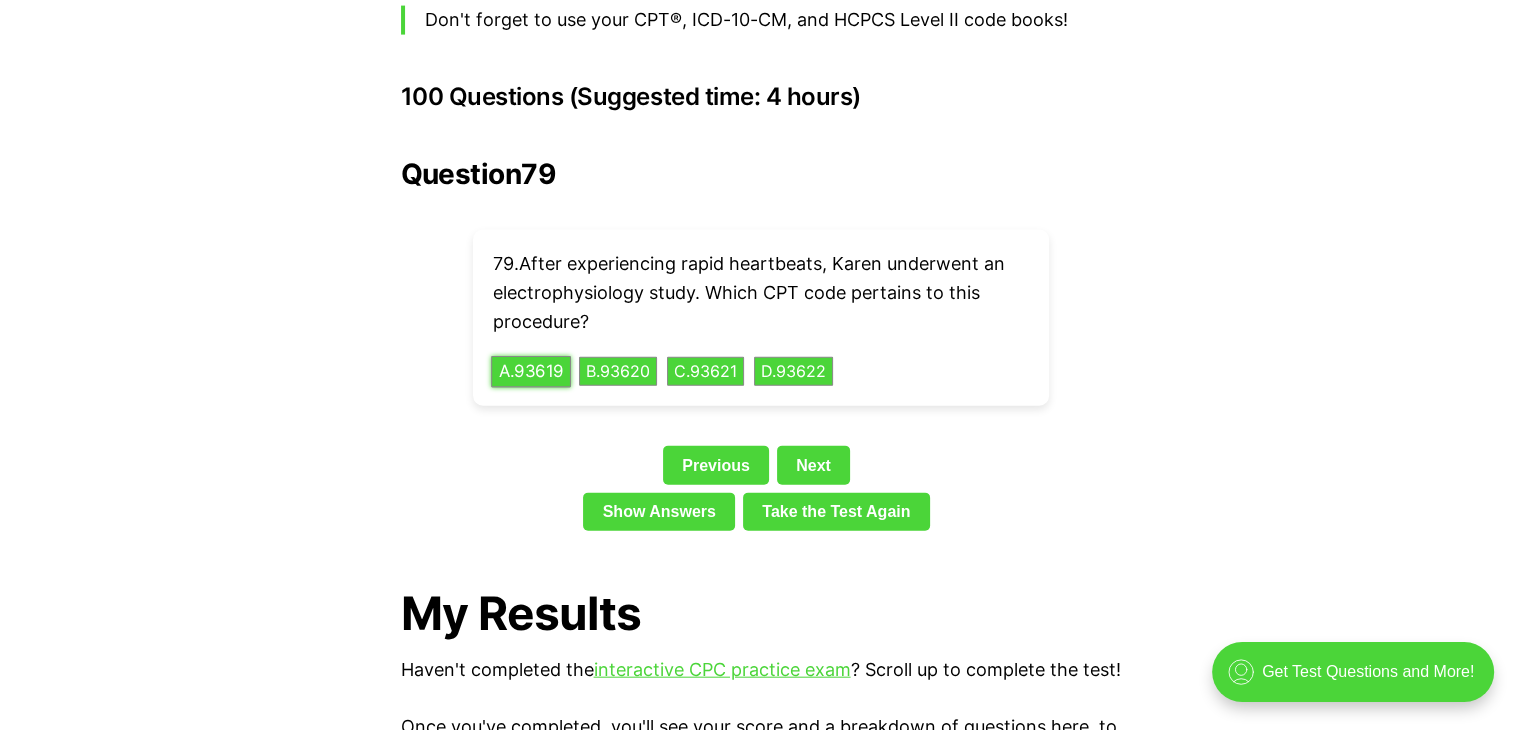 click on "A .  93619" at bounding box center (531, 371) 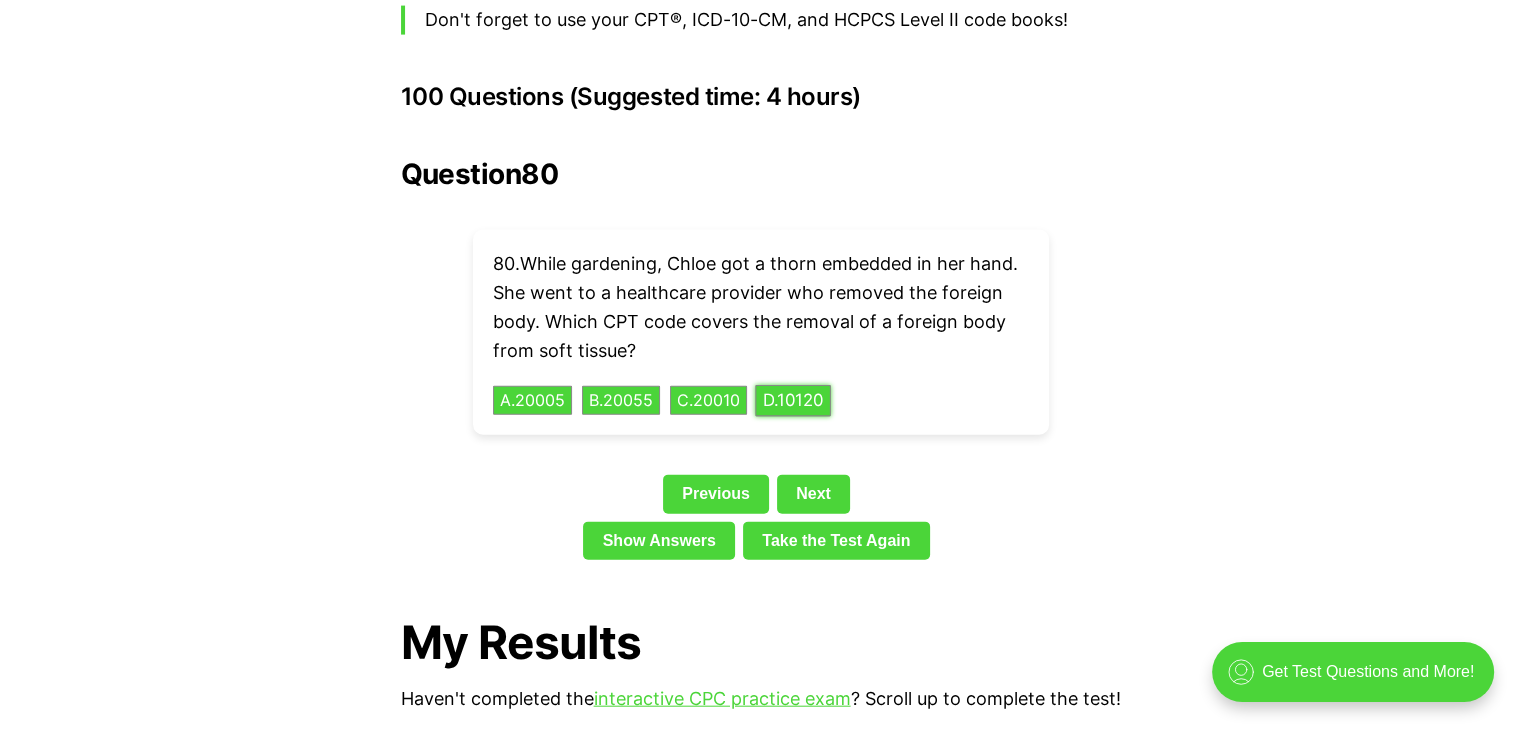 click on "D .  10120" at bounding box center [793, 400] 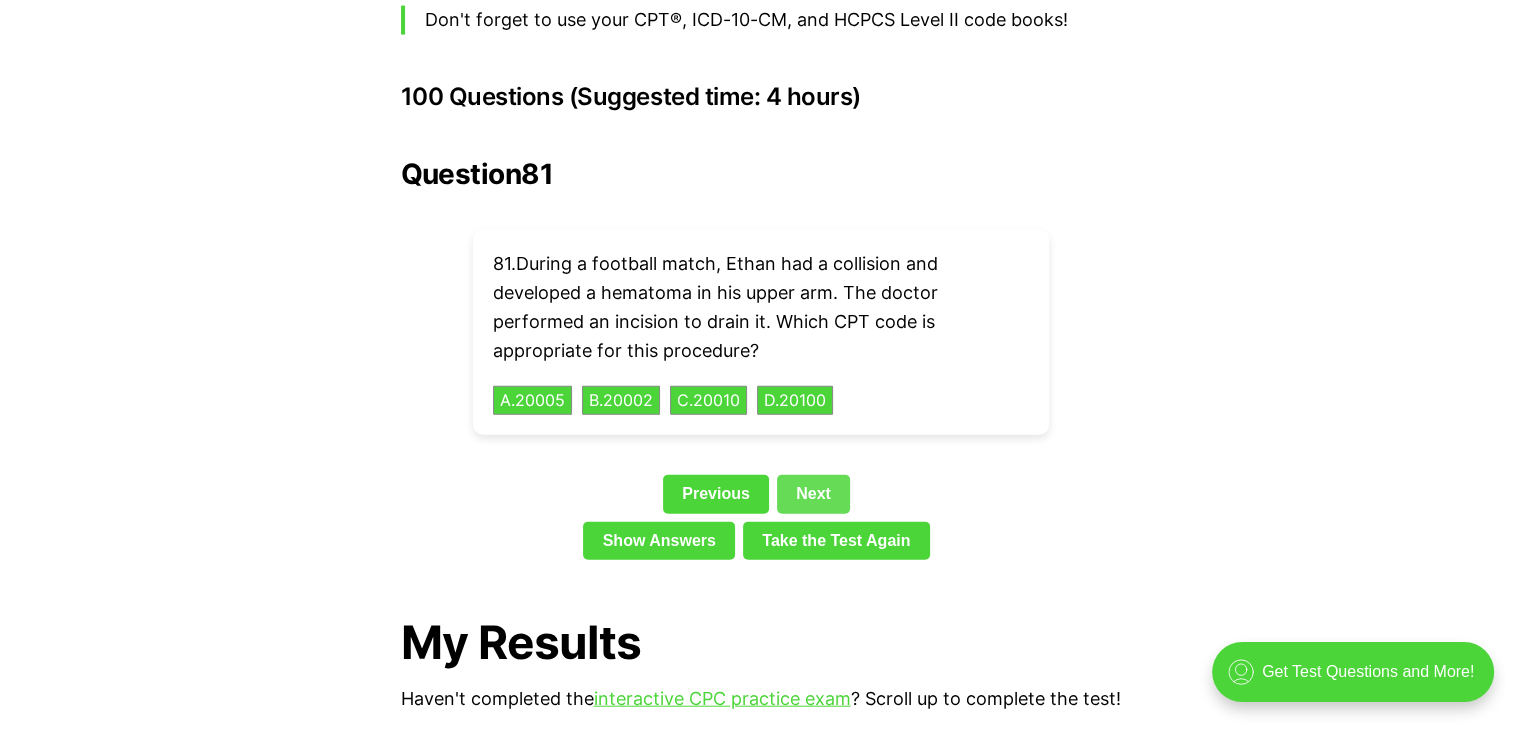 click on "Next" at bounding box center [813, 494] 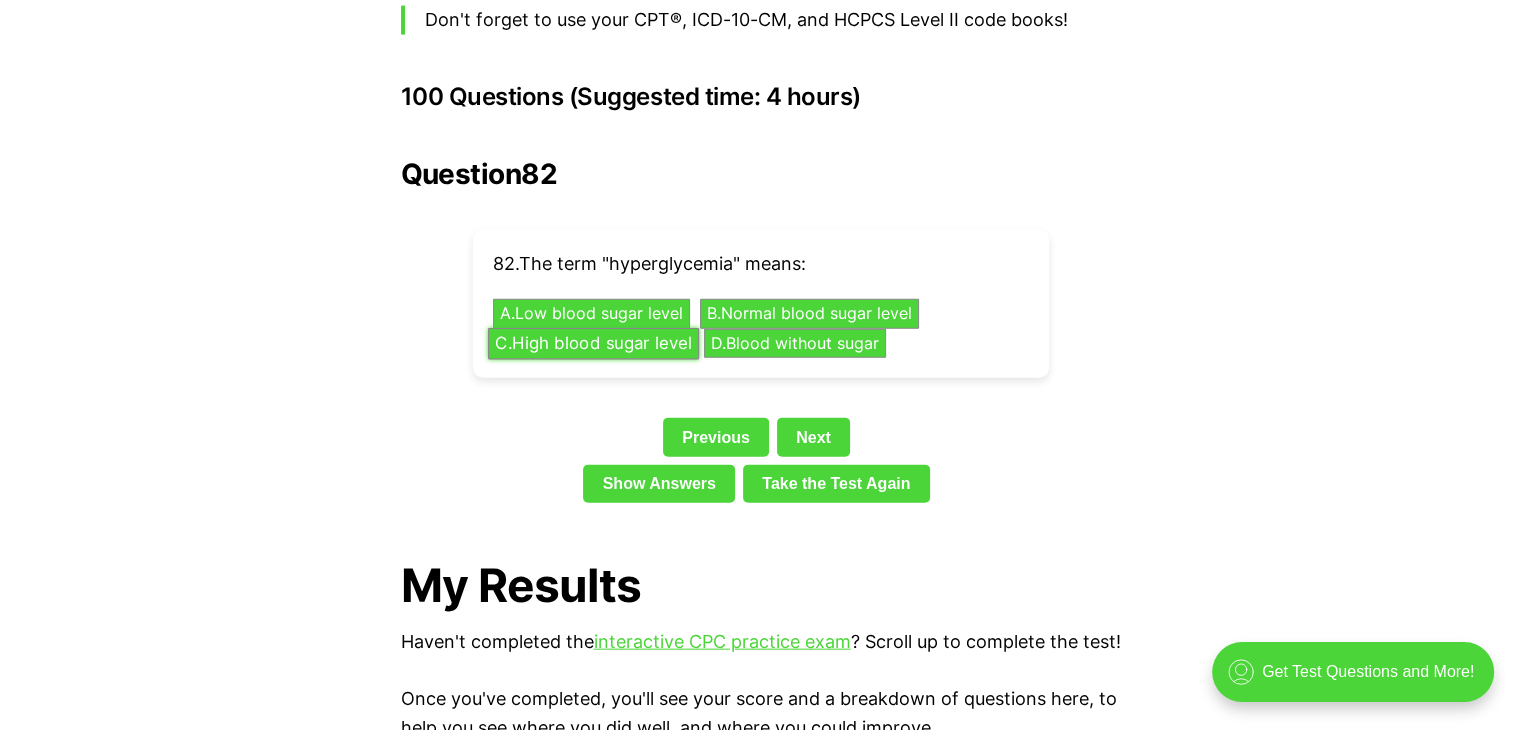 click on "C .  High blood sugar level" at bounding box center [592, 343] 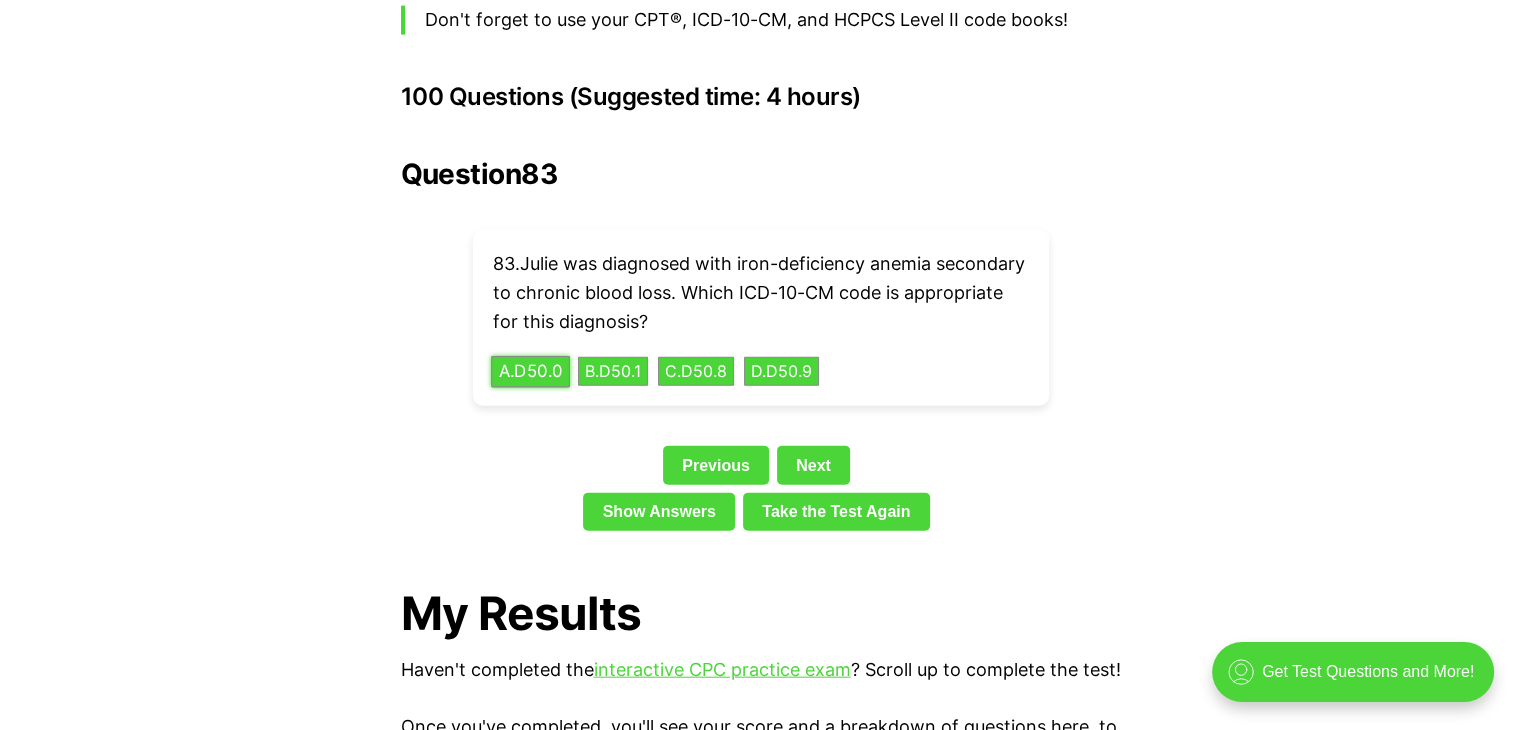 click on "A .  D50.0" at bounding box center [530, 371] 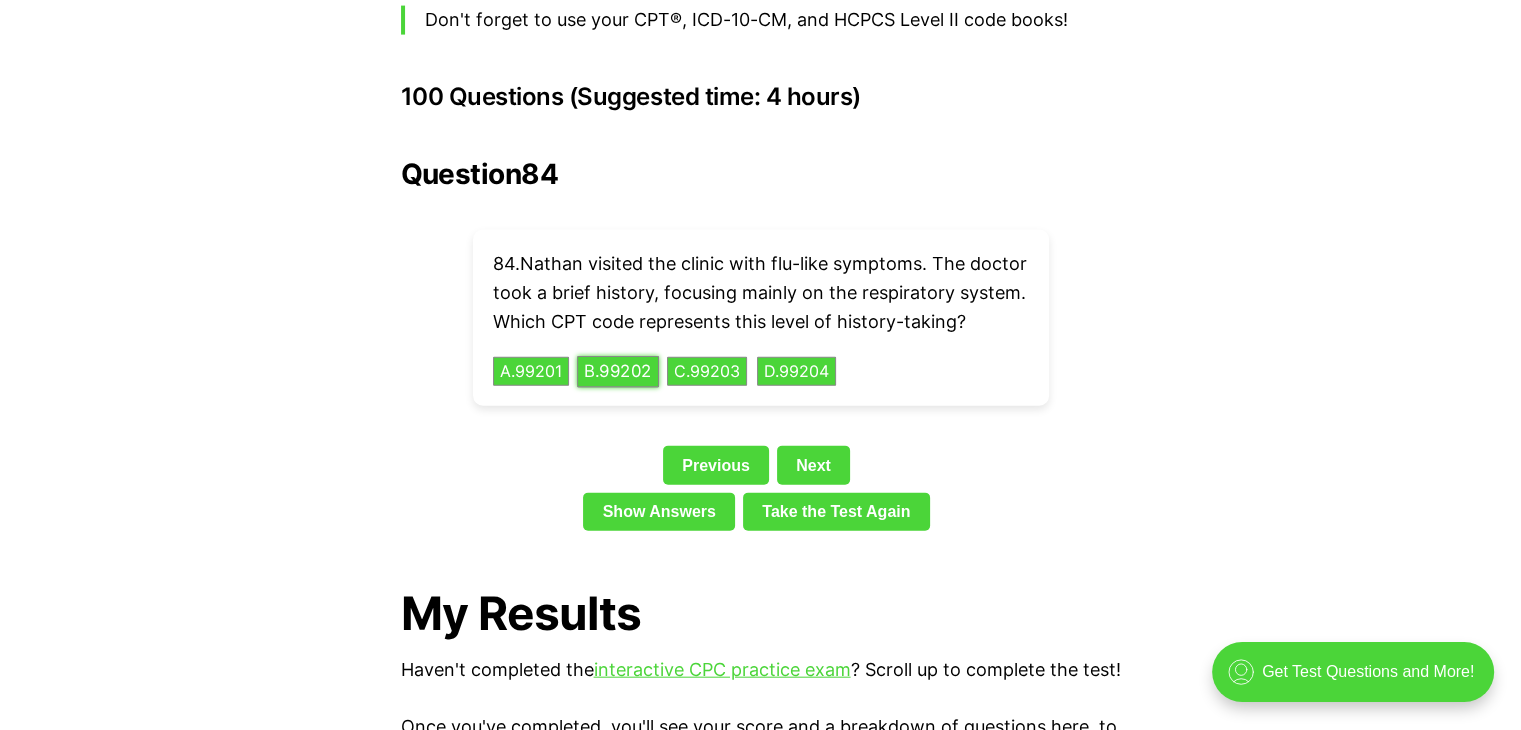 click on "B .  99202" at bounding box center [618, 371] 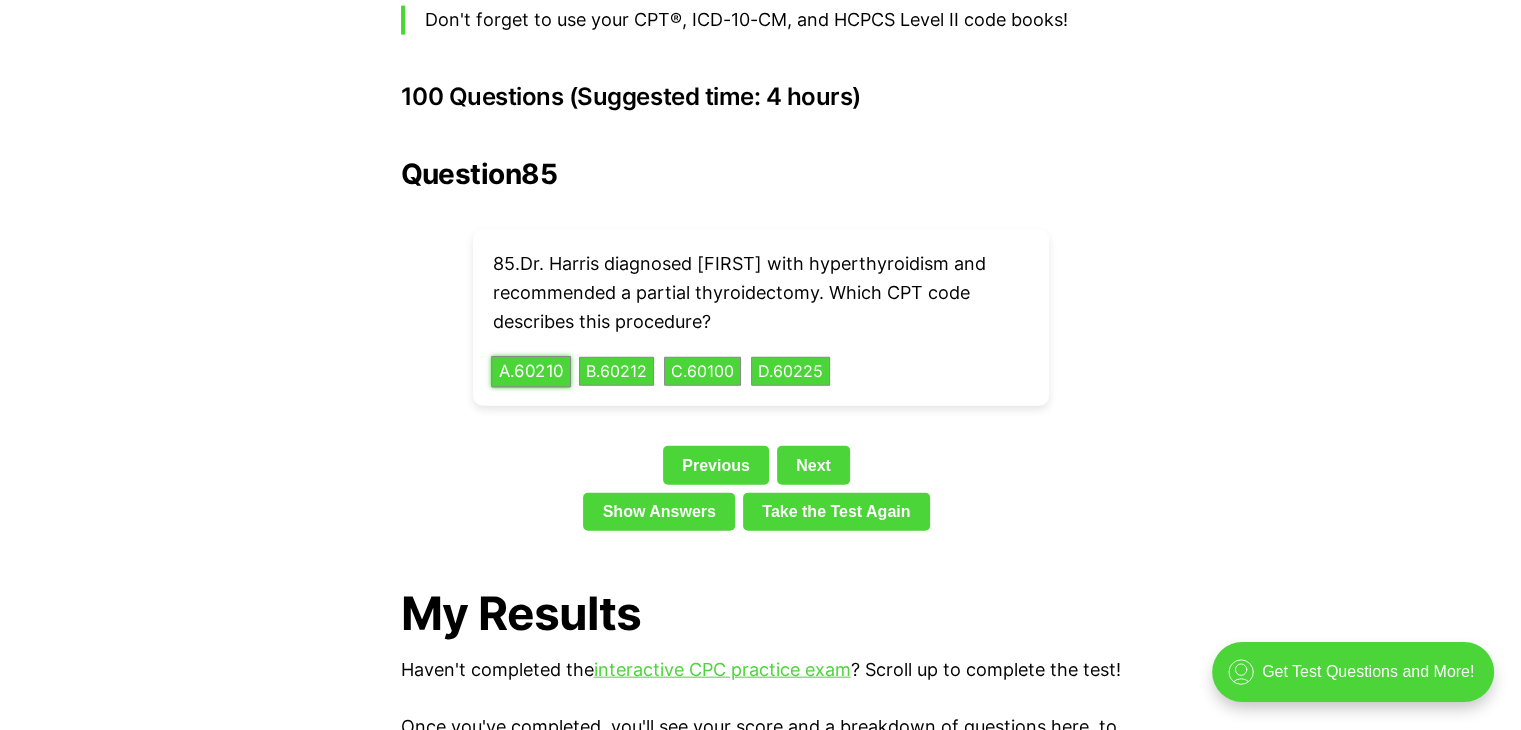click on "A .  60210" at bounding box center (531, 371) 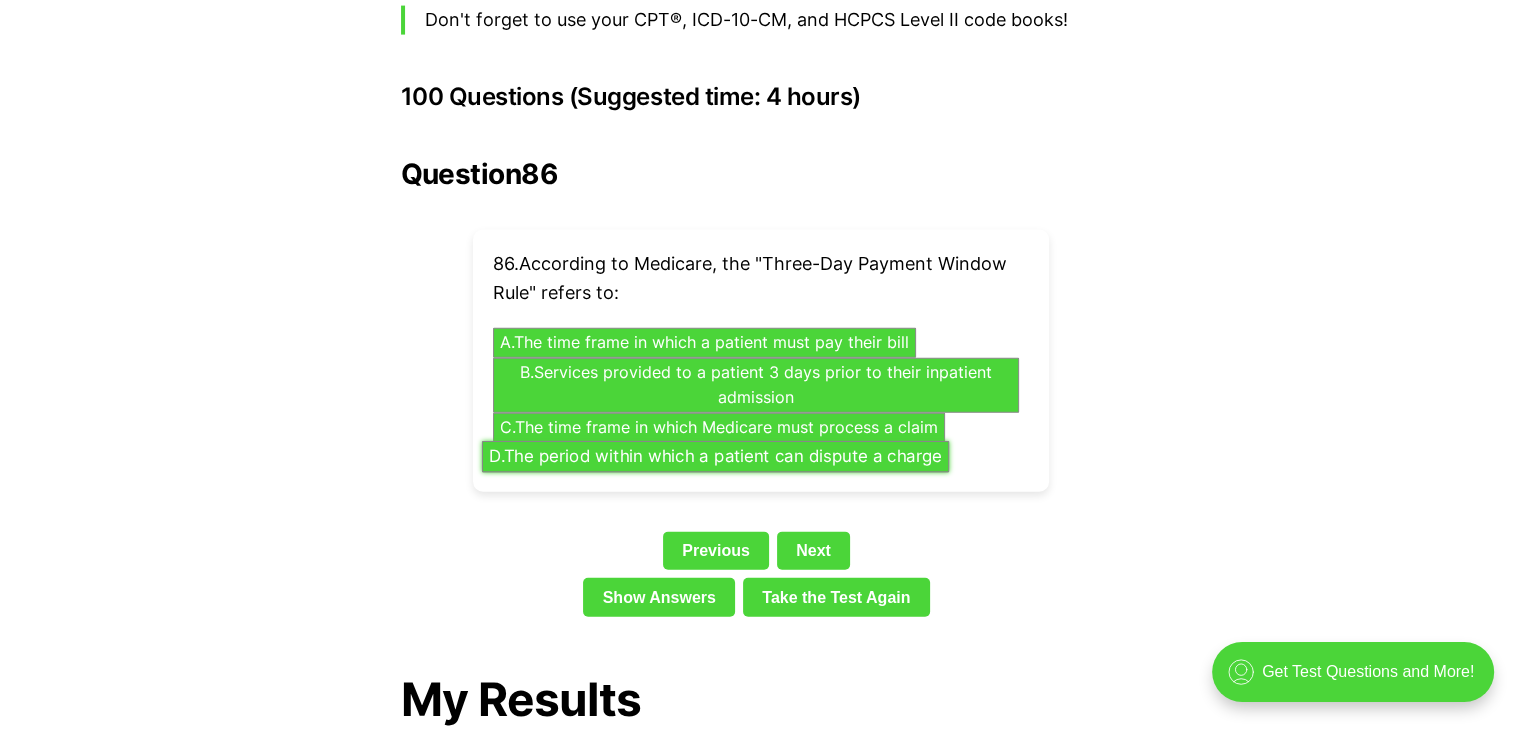 click on "D .  The period within which a patient can dispute a charge" at bounding box center (714, 457) 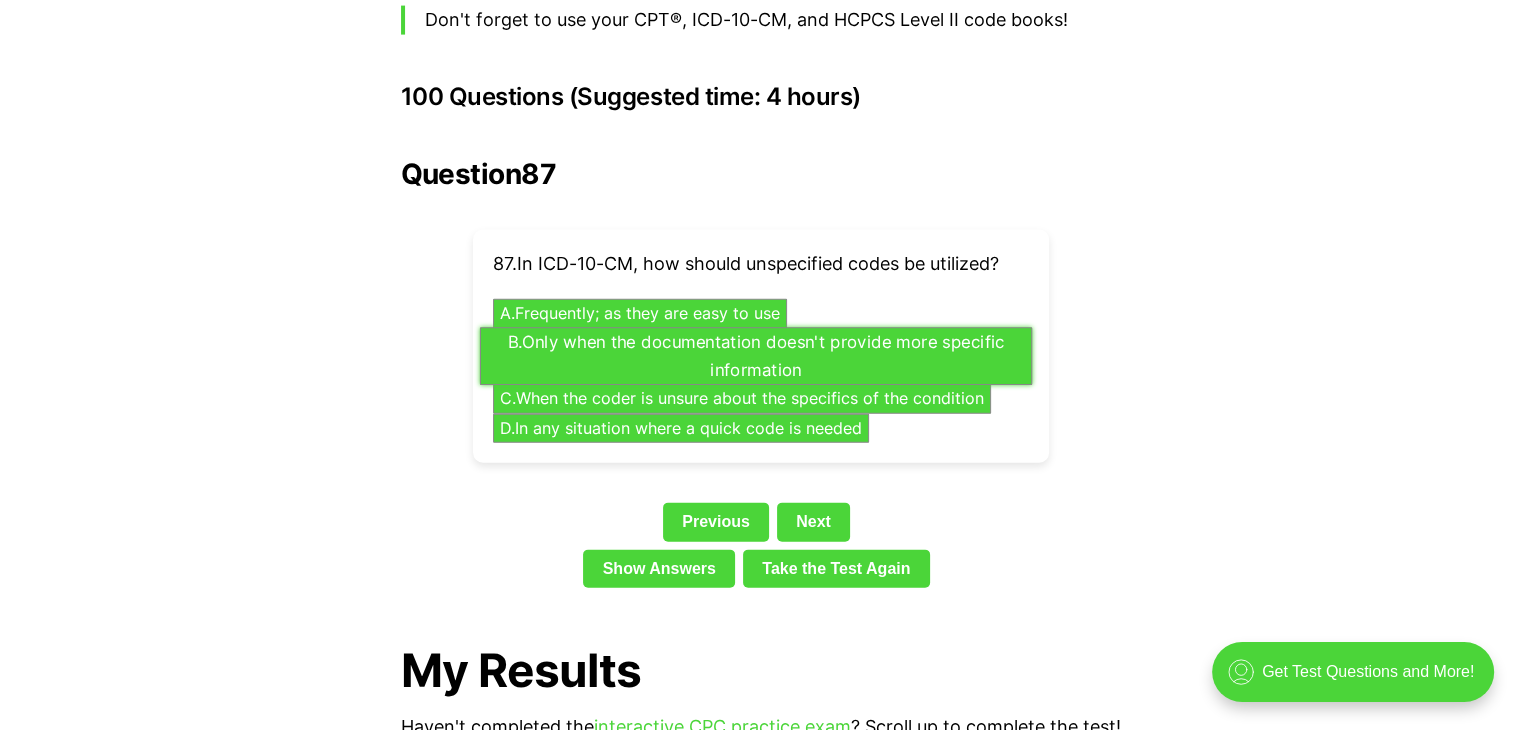 click on "B .  Only when the documentation doesn't provide more specific information" at bounding box center [755, 356] 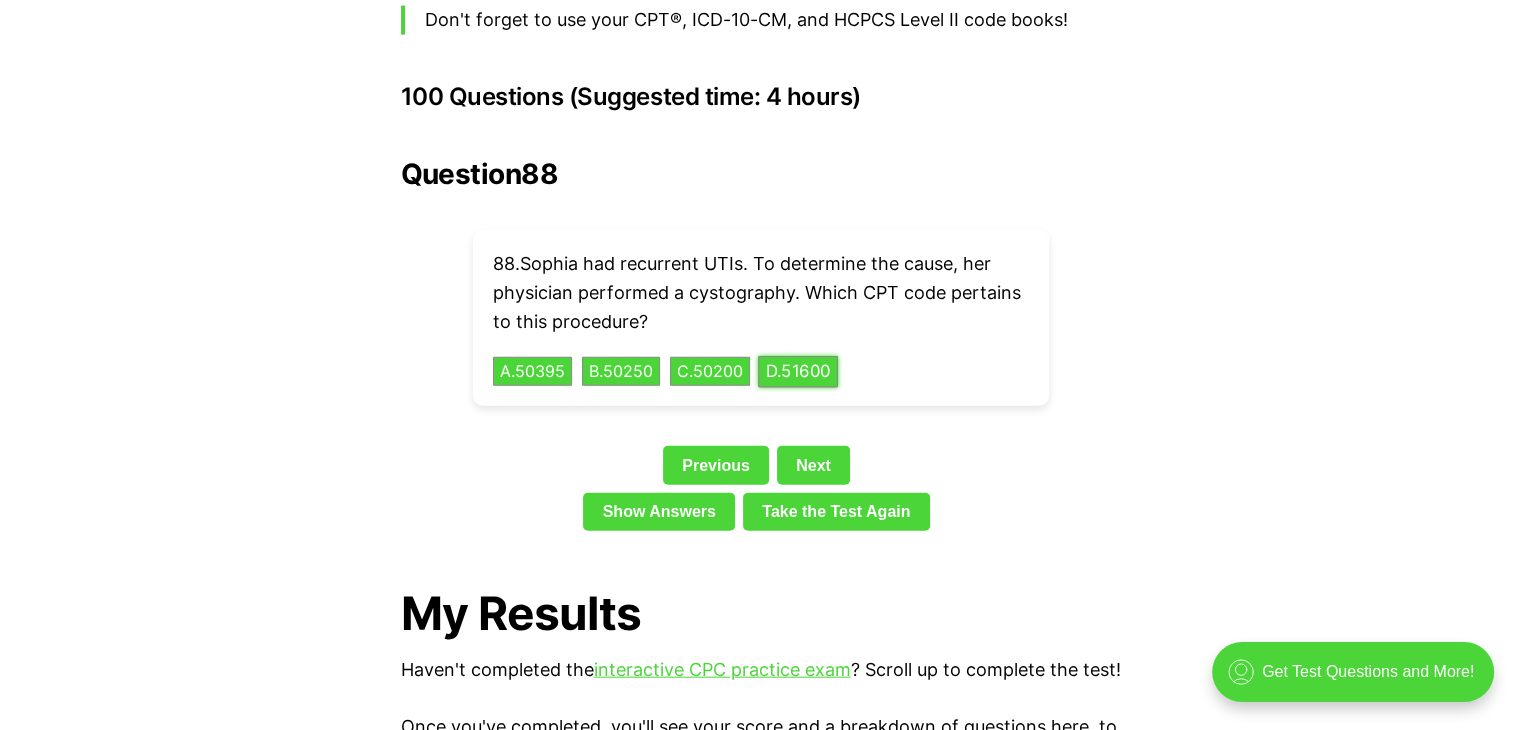click on "D .  51600" at bounding box center [798, 371] 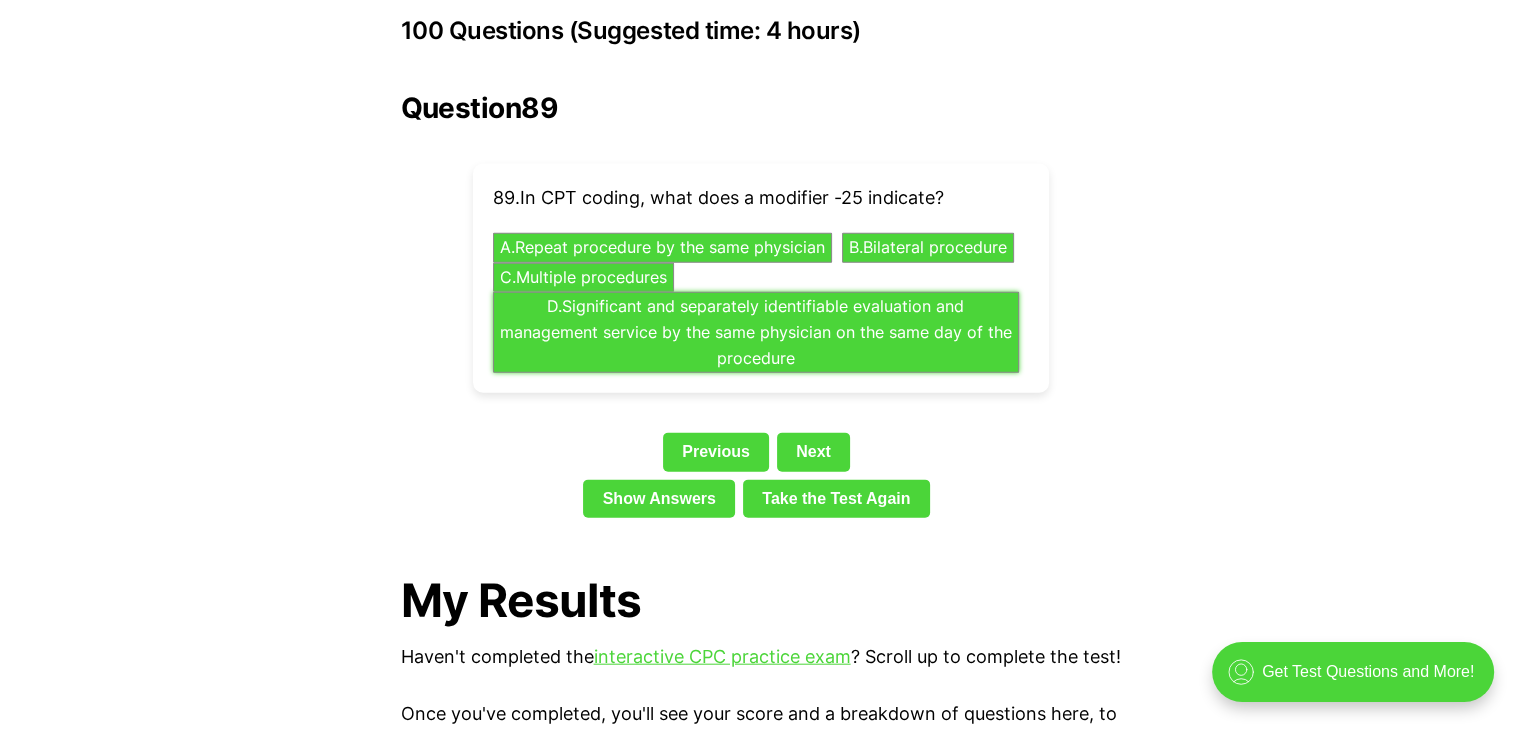 scroll, scrollTop: 4557, scrollLeft: 0, axis: vertical 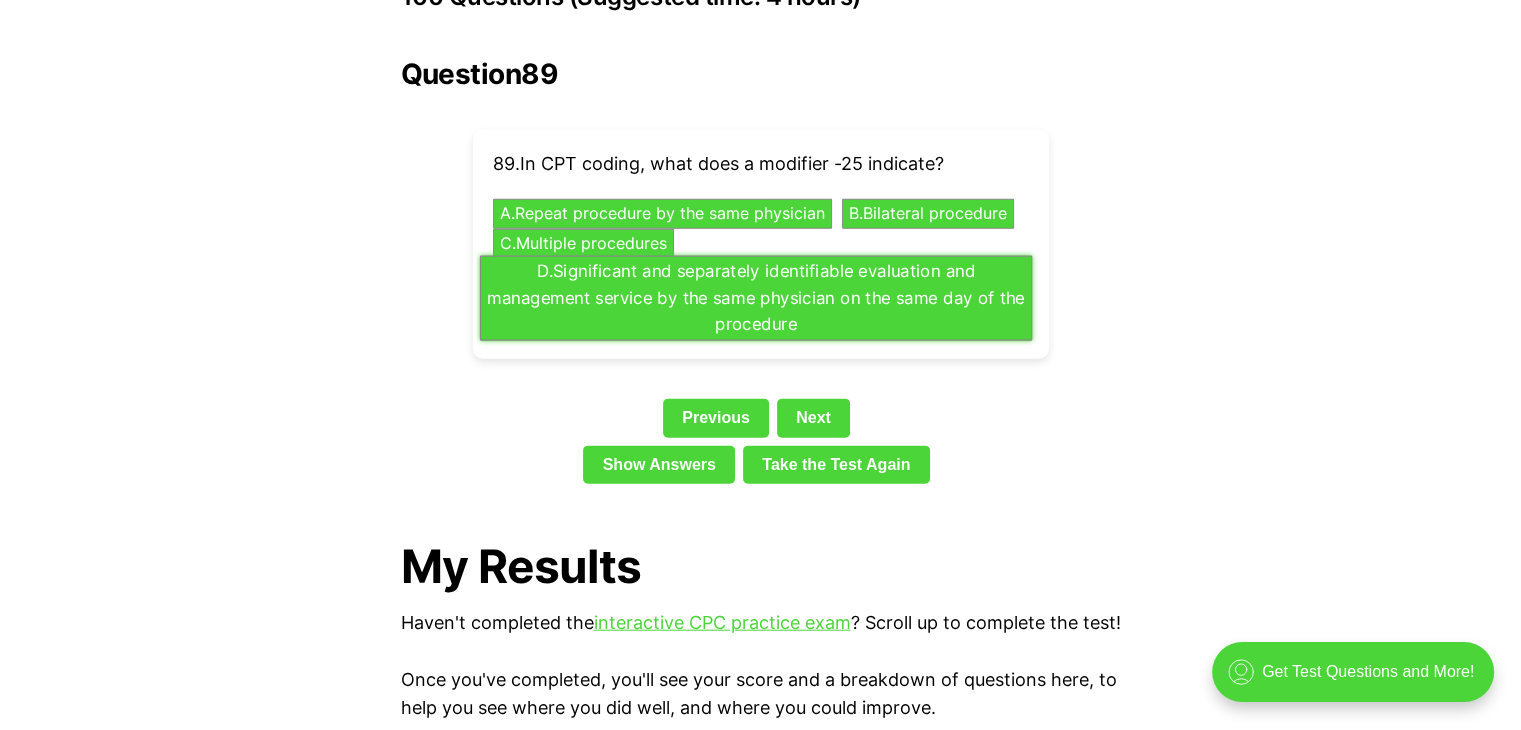 click on "D .  Significant and separately identifiable evaluation and management service by the same physician on the same day of the procedure" at bounding box center (755, 298) 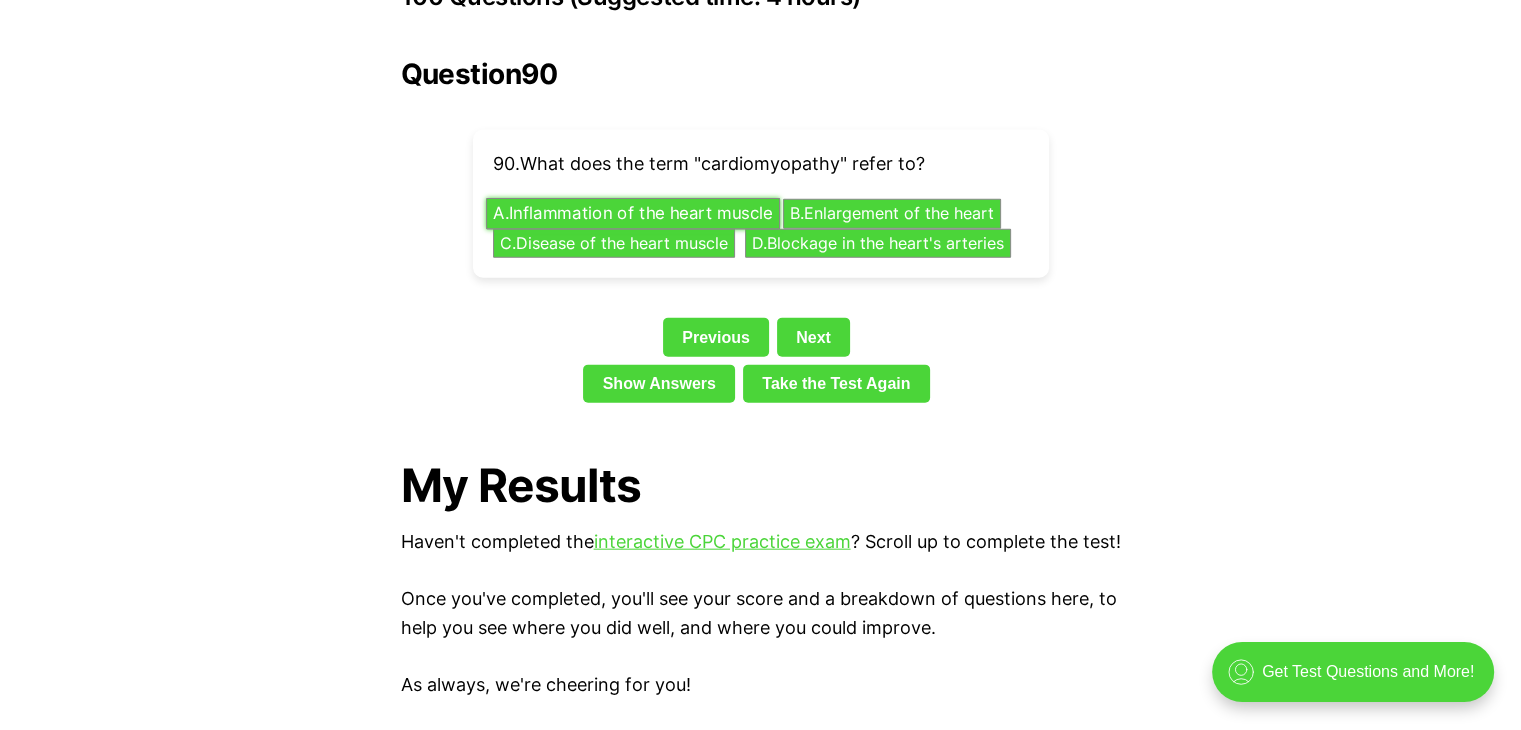 click on "A .  Inflammation of the heart muscle" at bounding box center (633, 214) 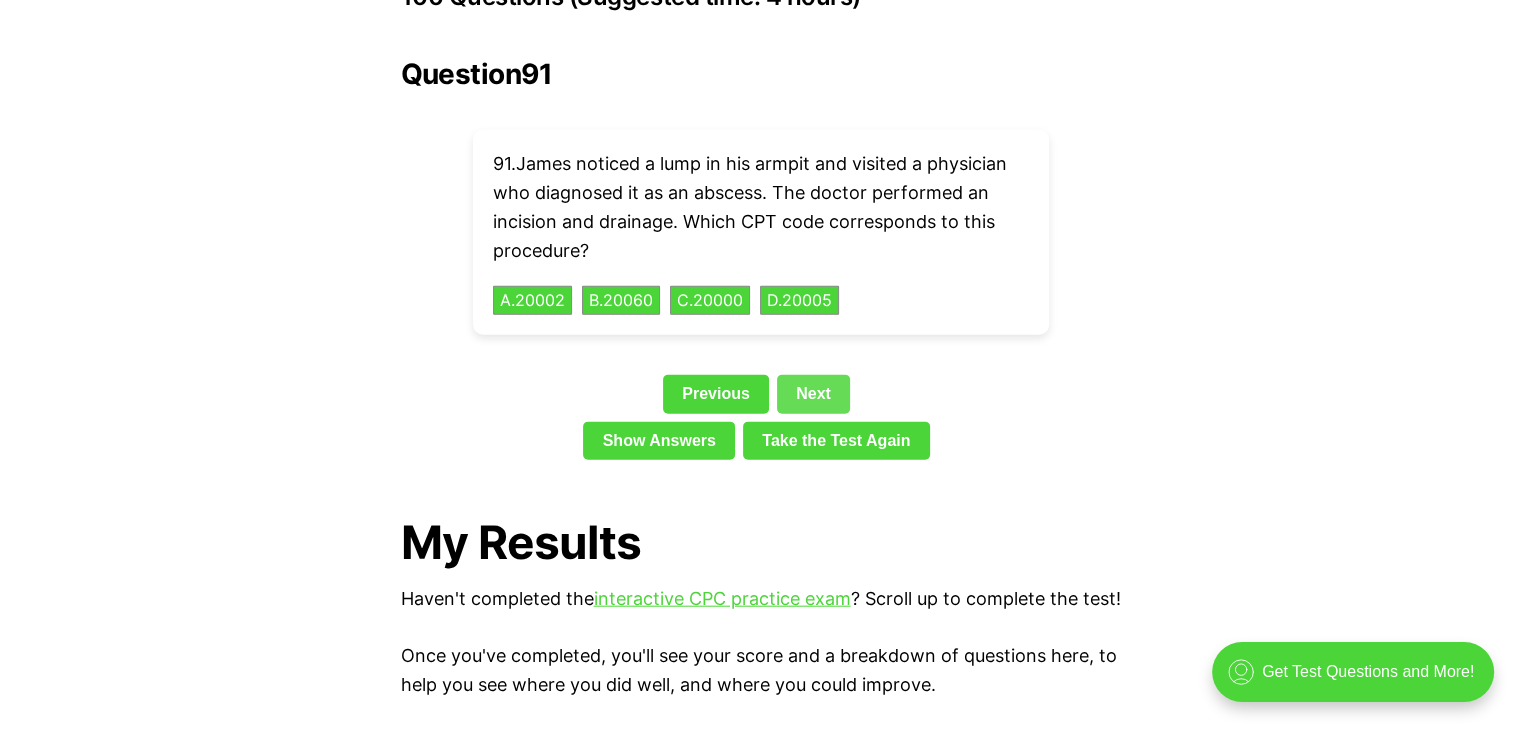 click on "Next" at bounding box center [813, 394] 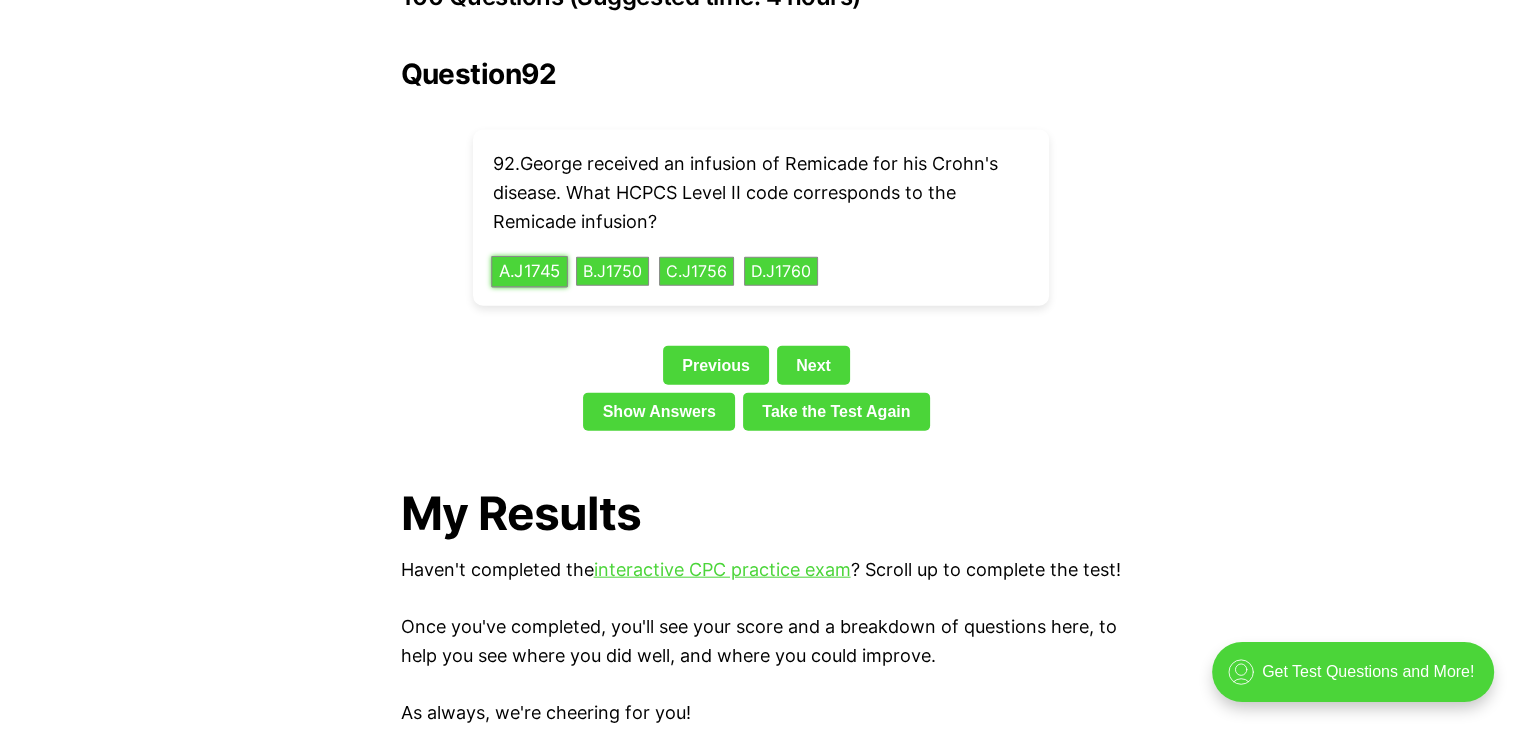 click on "A .  J1745" at bounding box center [529, 271] 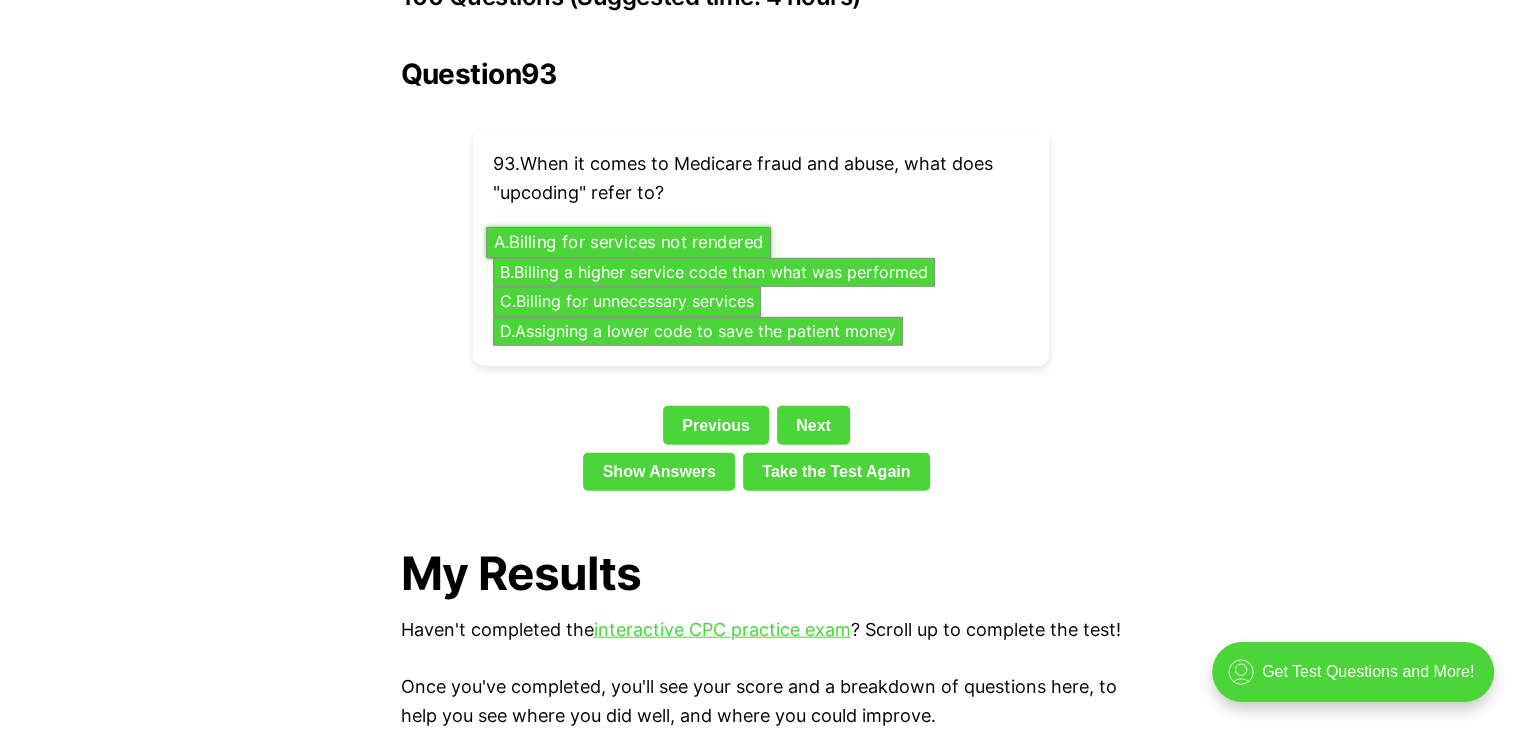 click on "A .  Billing for services not rendered" at bounding box center [628, 242] 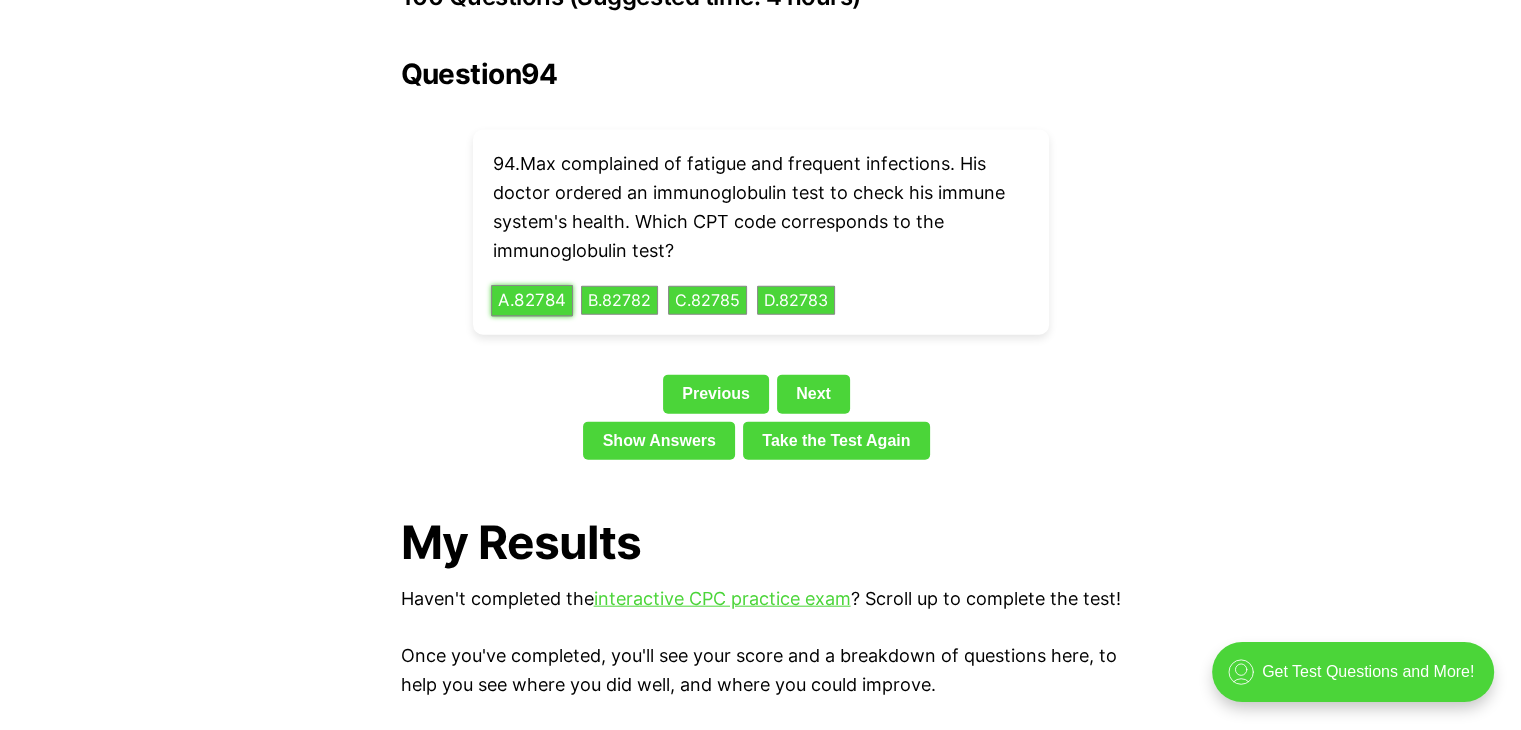 click on "A .  82784" at bounding box center [532, 300] 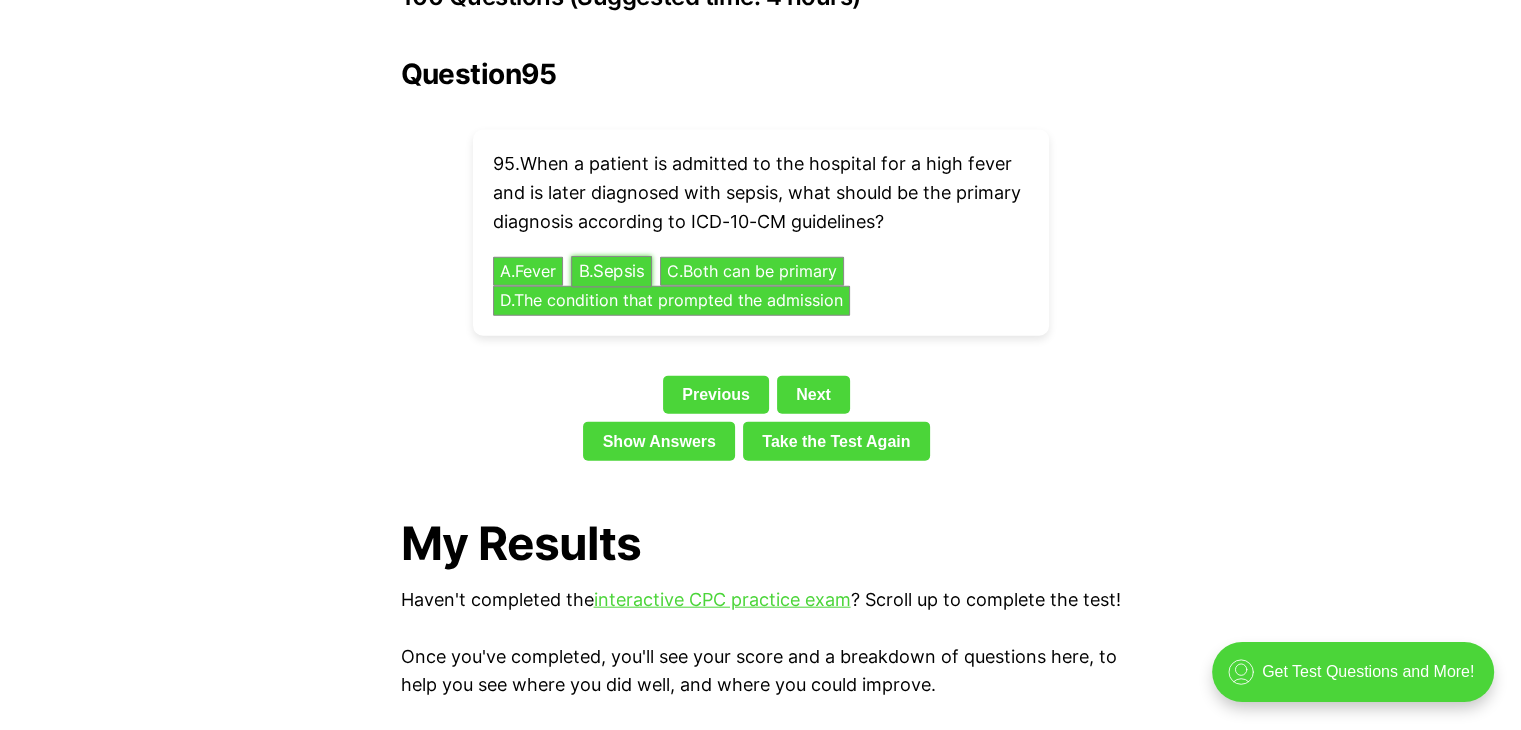 click on "B .  Sepsis" at bounding box center (611, 271) 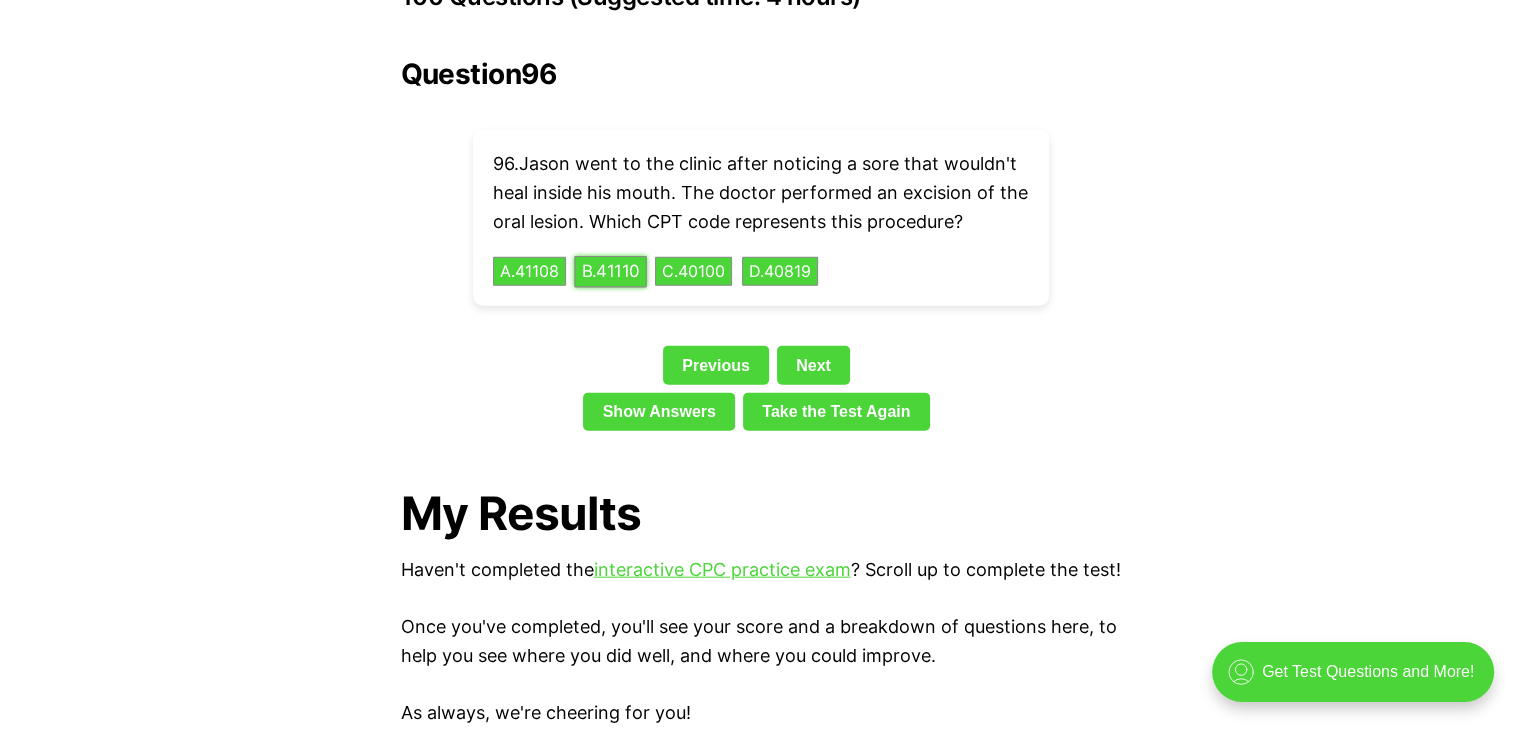 click on "B .  41110" at bounding box center (610, 271) 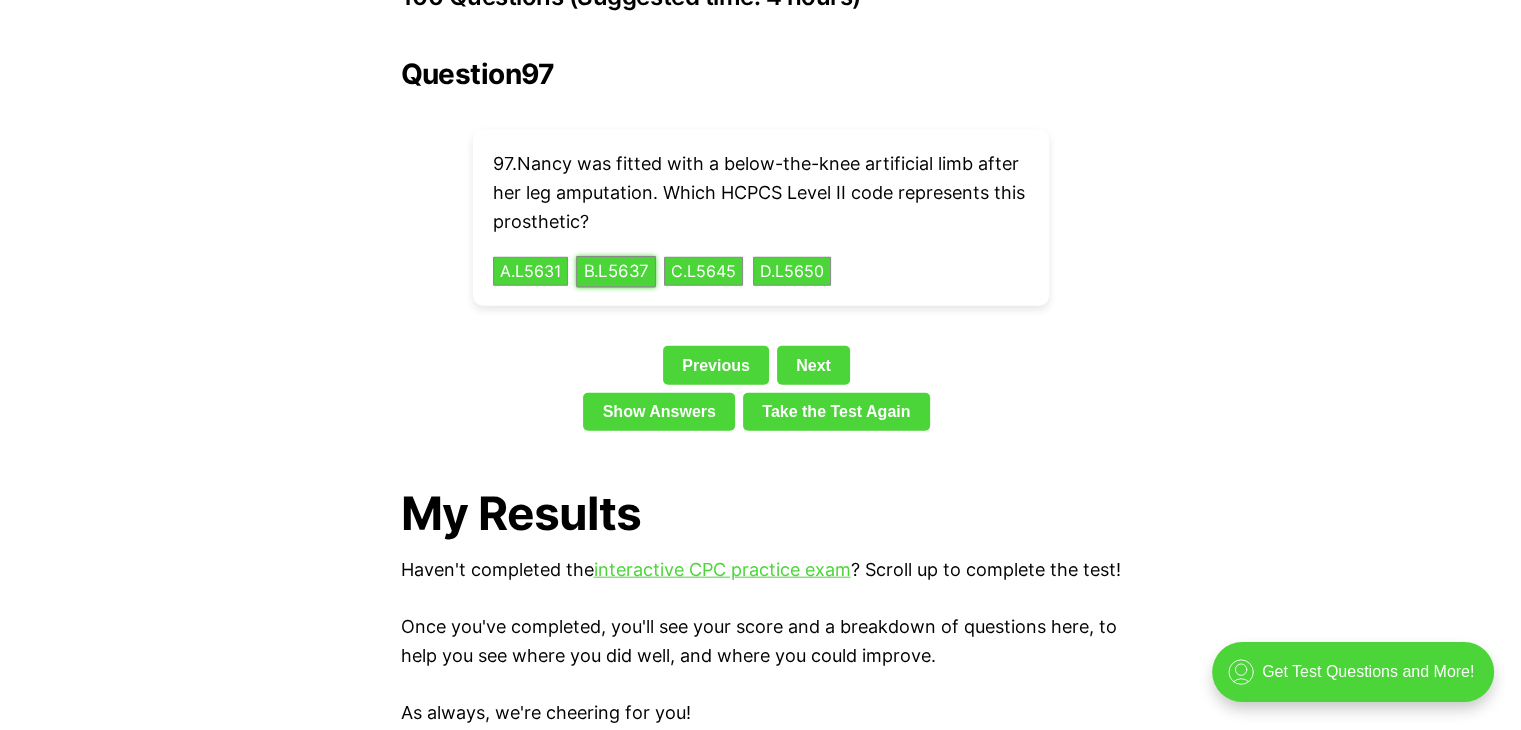 click on "B .  L5637" at bounding box center [616, 271] 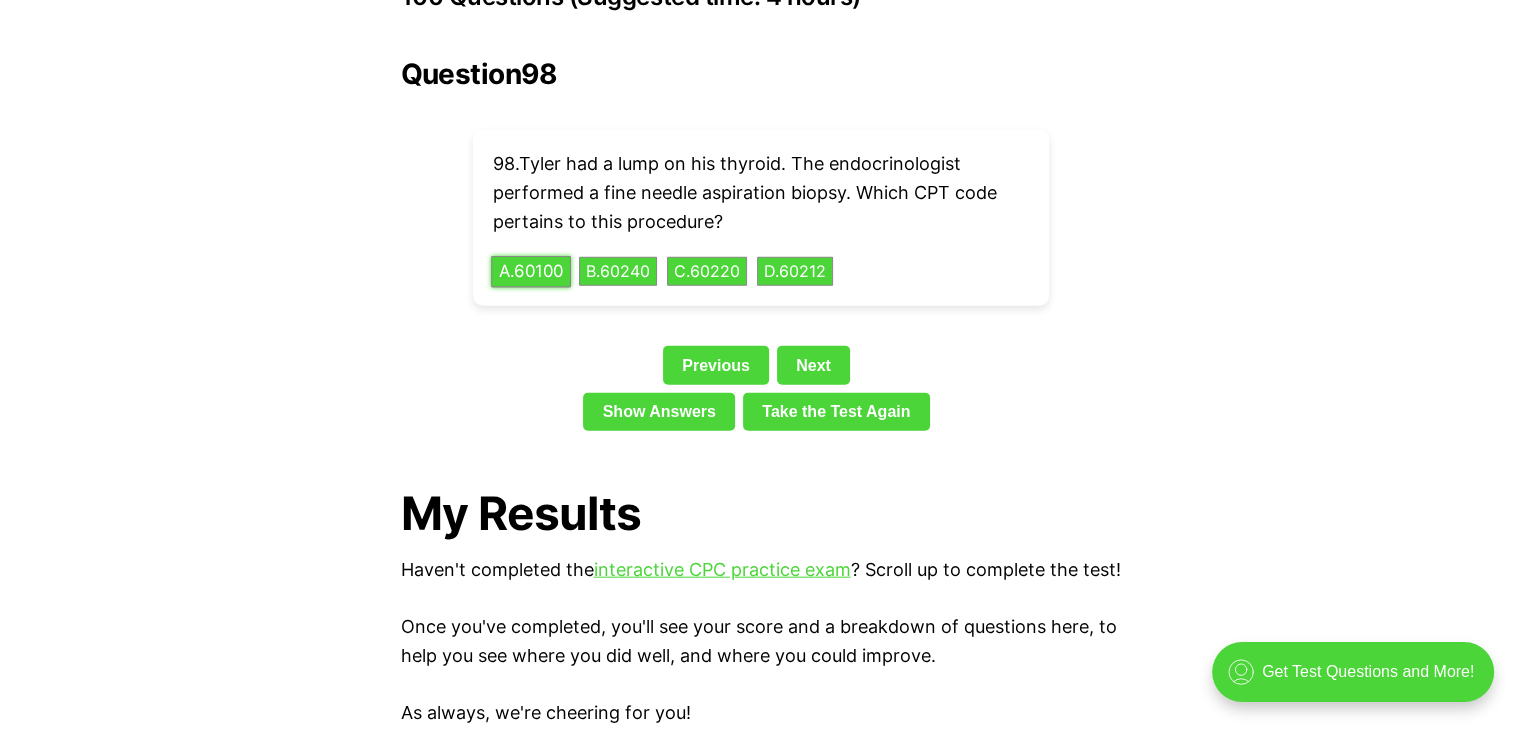click on "A .  60100" at bounding box center [531, 271] 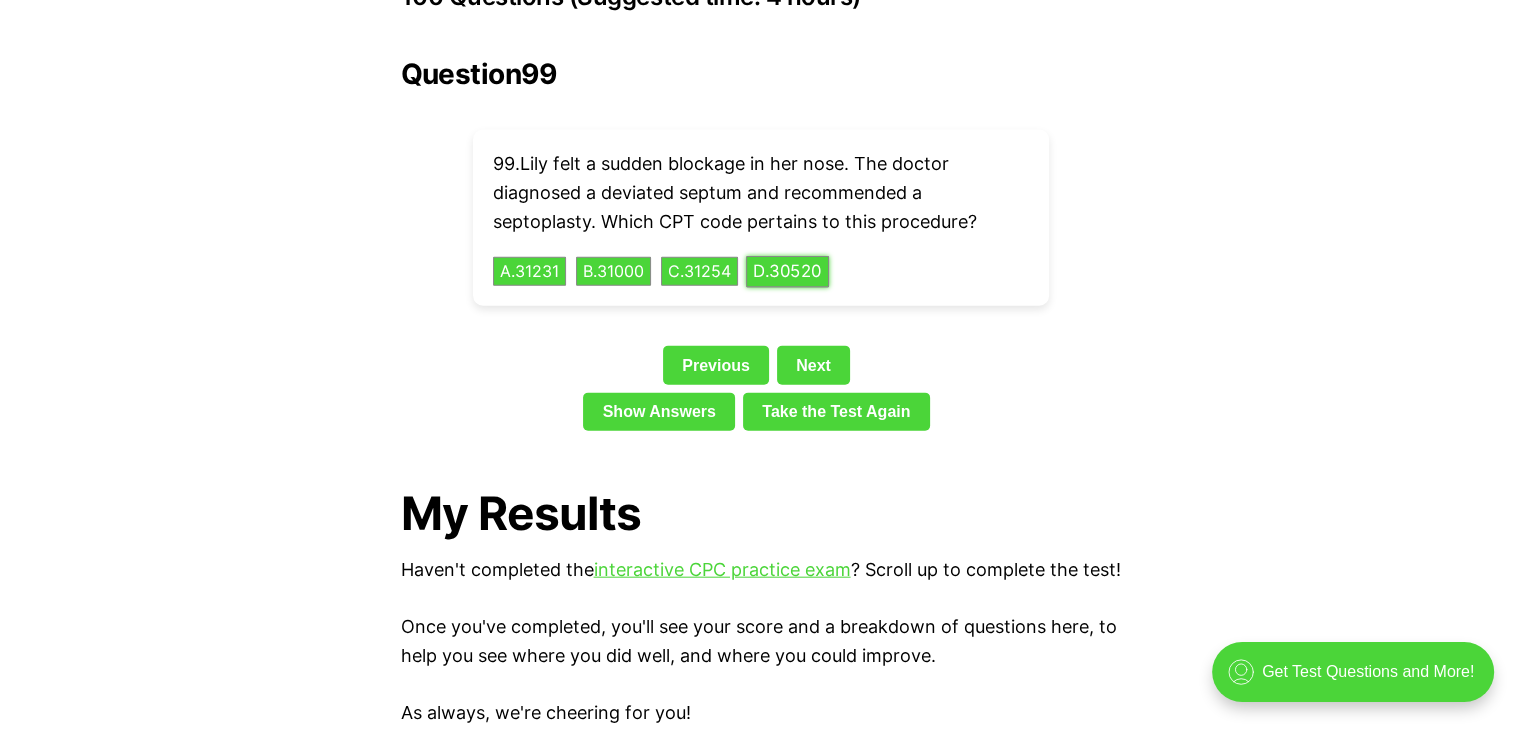 click on "D .  30520" at bounding box center (787, 271) 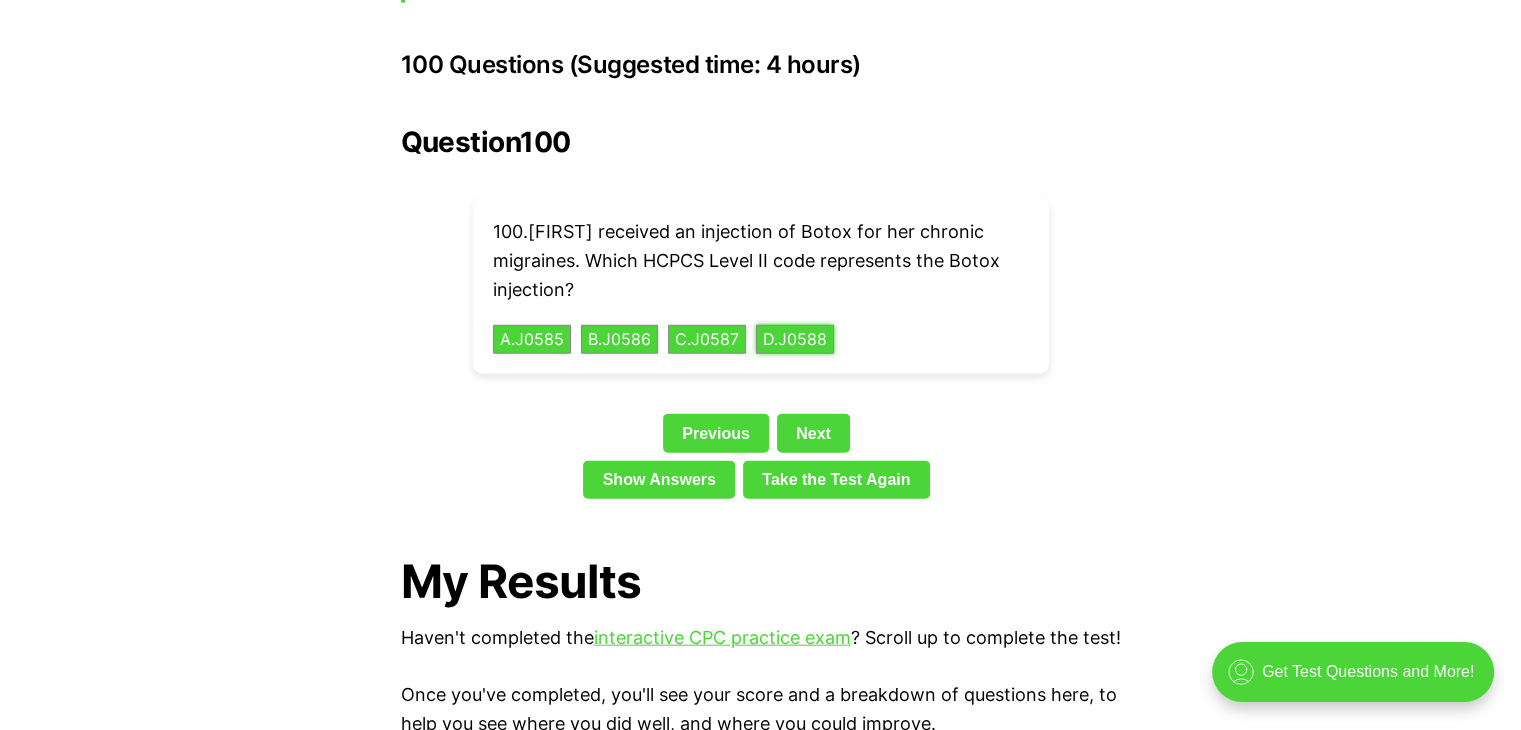 scroll, scrollTop: 4457, scrollLeft: 0, axis: vertical 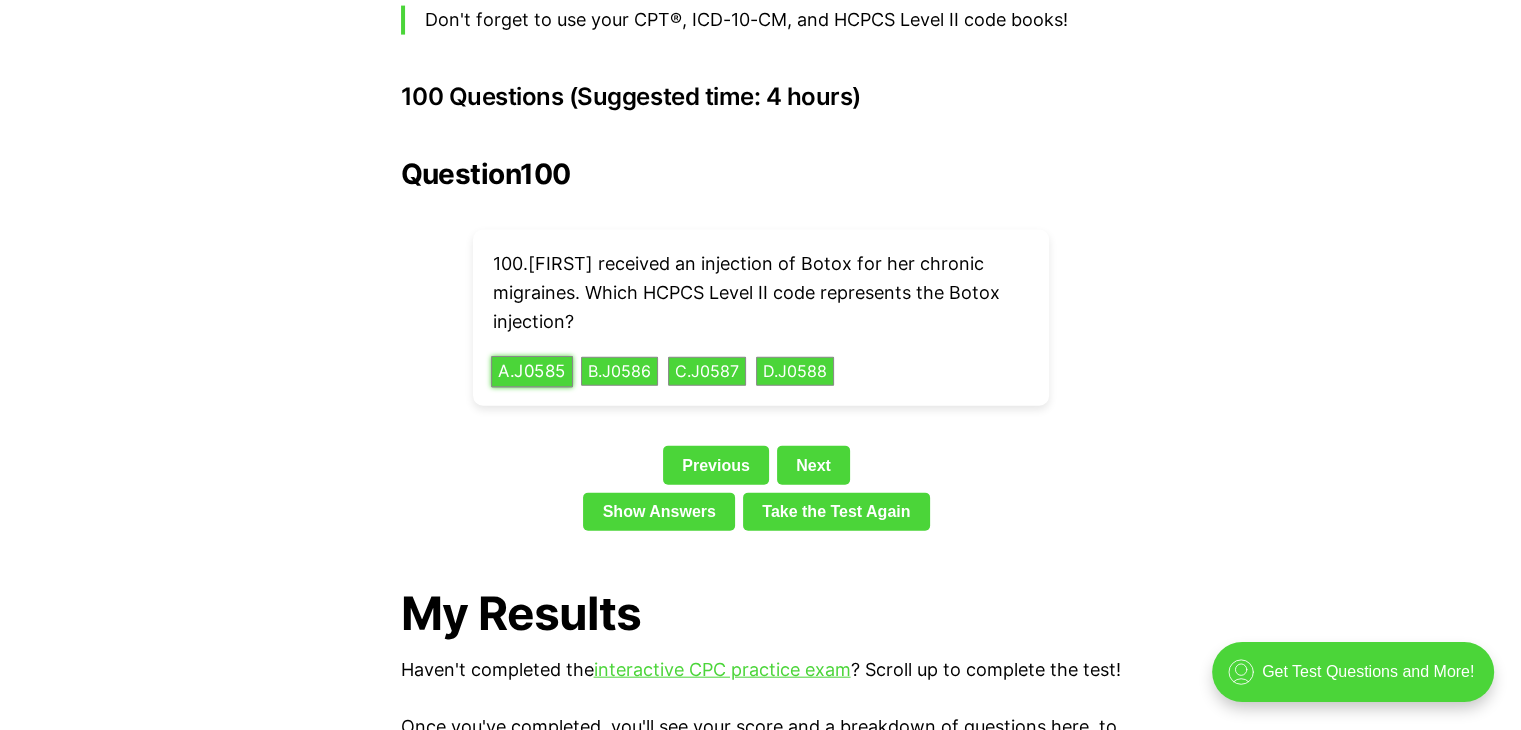 click on "A .  J0585" at bounding box center (532, 371) 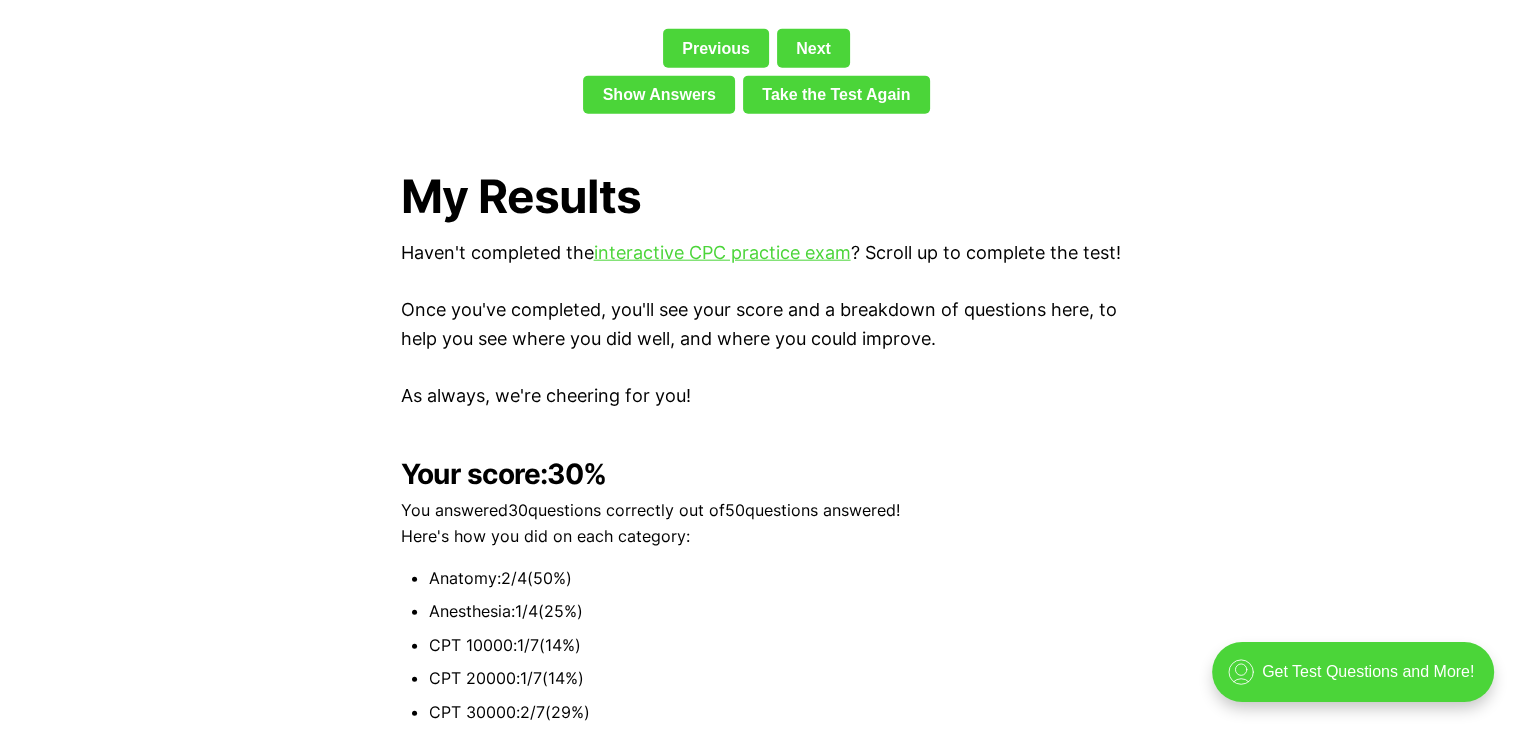scroll, scrollTop: 4857, scrollLeft: 0, axis: vertical 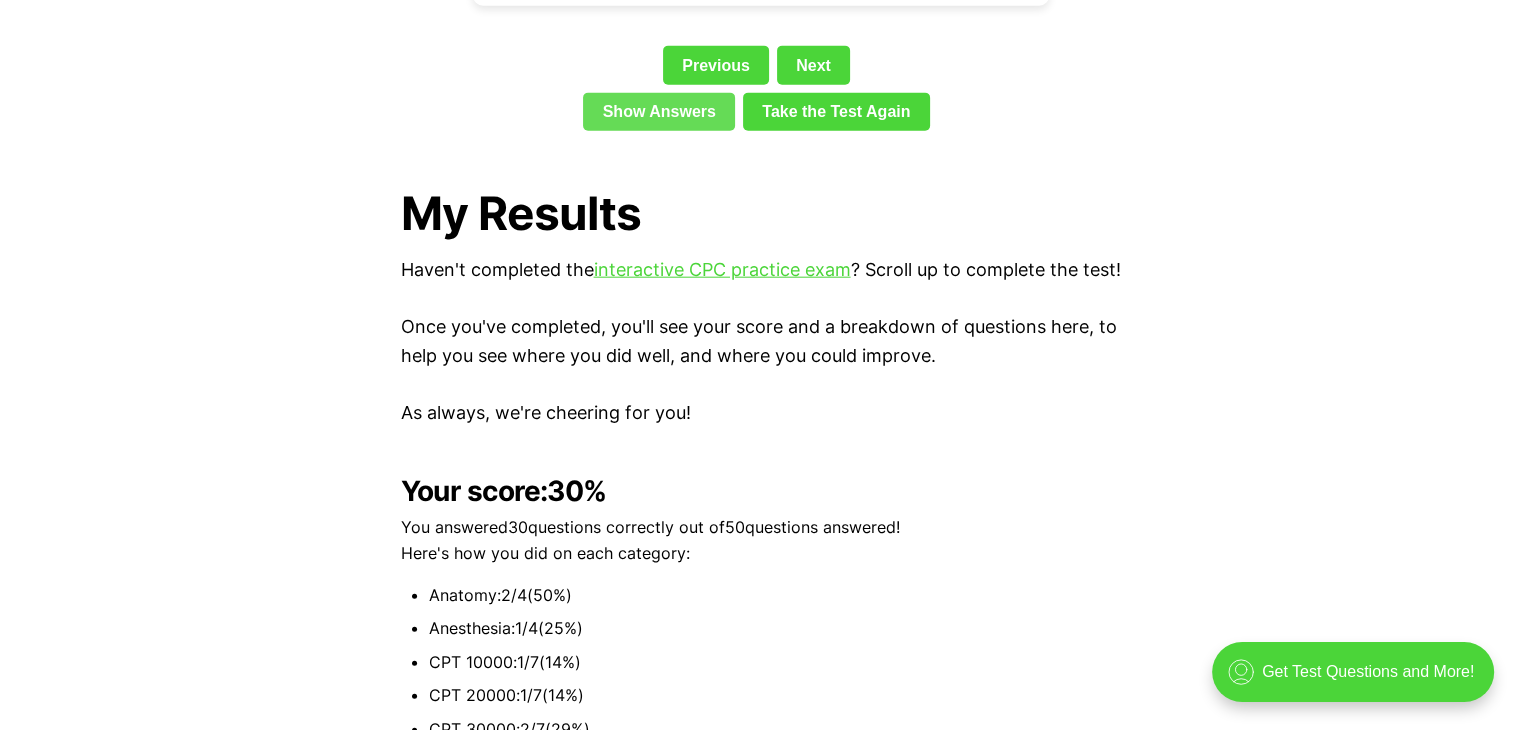 click on "Show Answers" at bounding box center (659, 112) 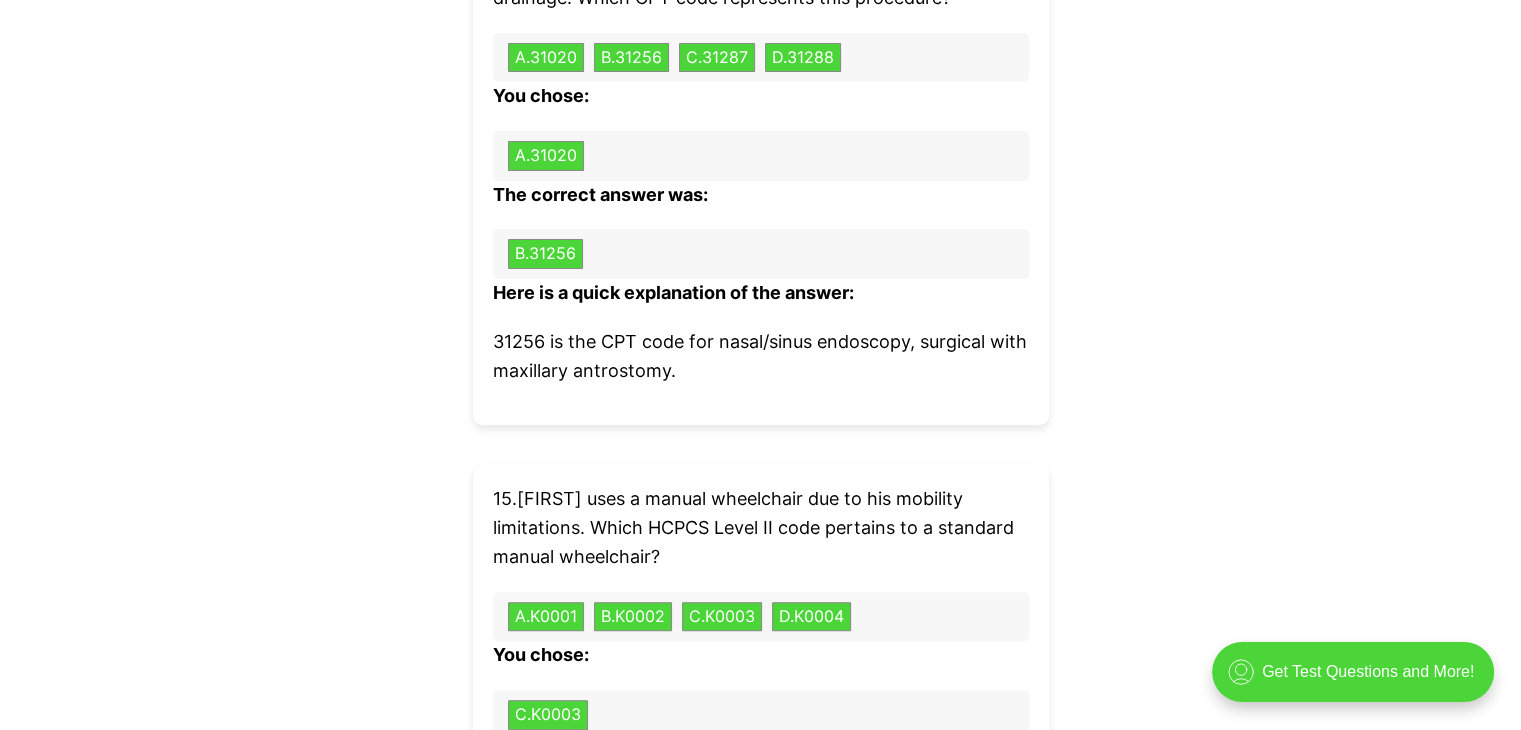 scroll, scrollTop: 8100, scrollLeft: 0, axis: vertical 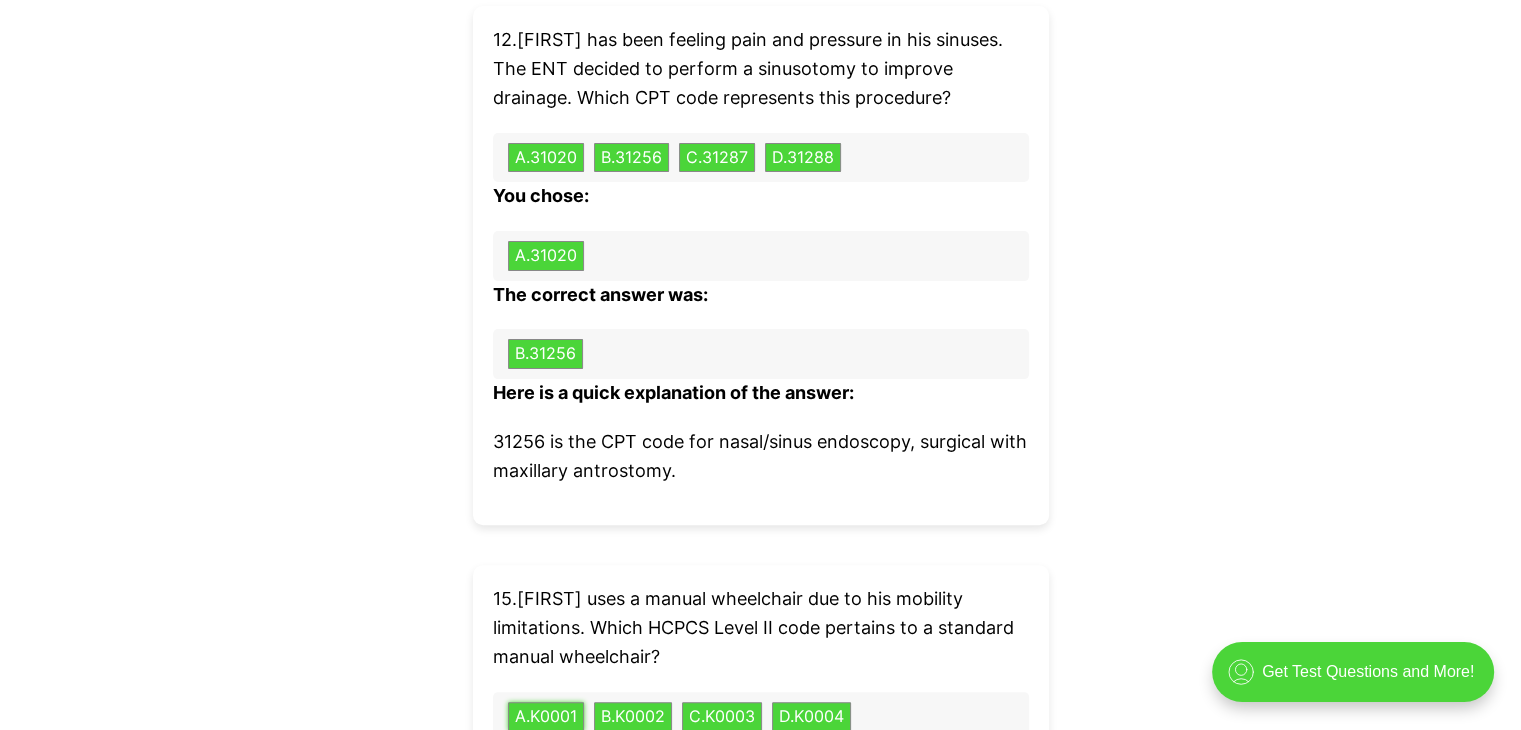 drag, startPoint x: 535, startPoint y: 706, endPoint x: 586, endPoint y: 709, distance: 51.088158 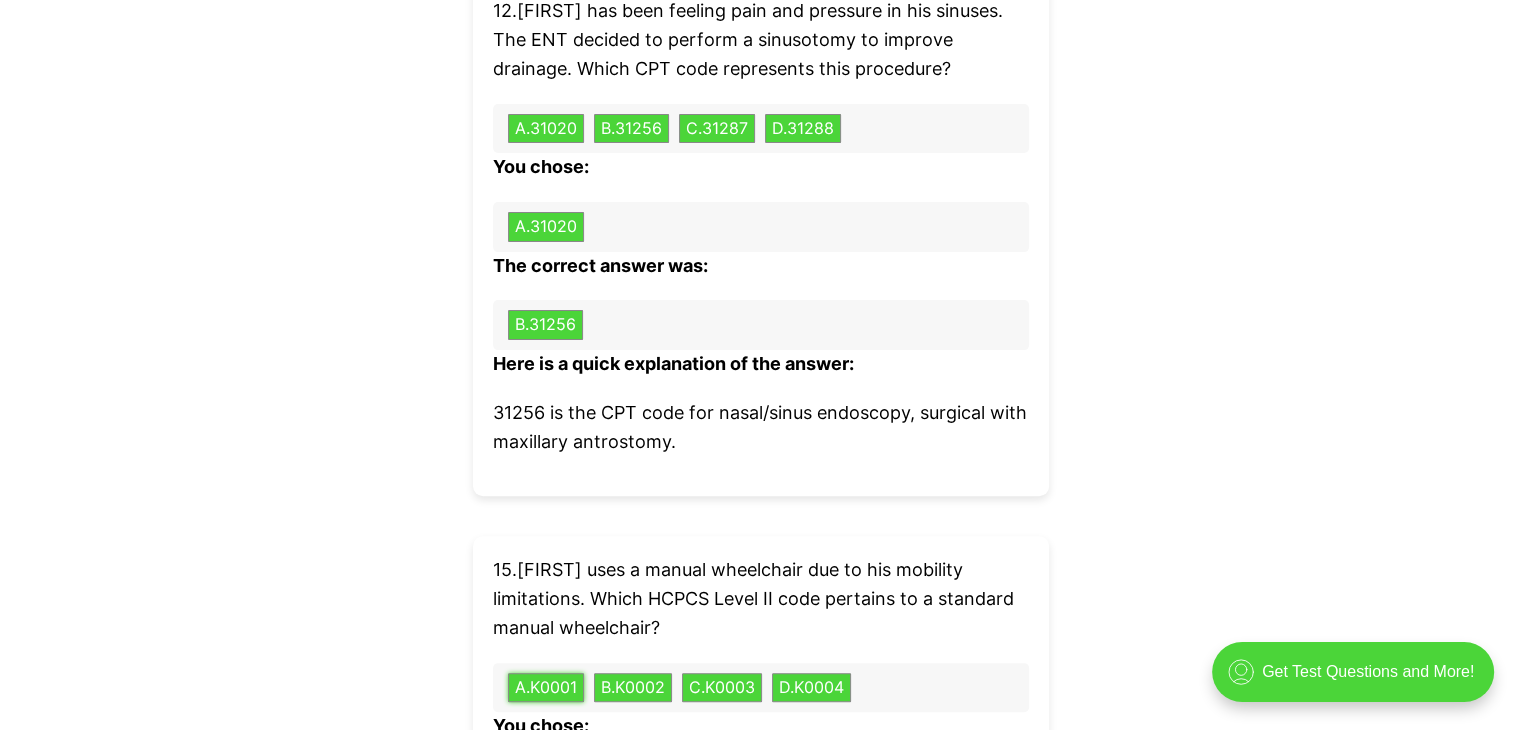 scroll, scrollTop: 8100, scrollLeft: 0, axis: vertical 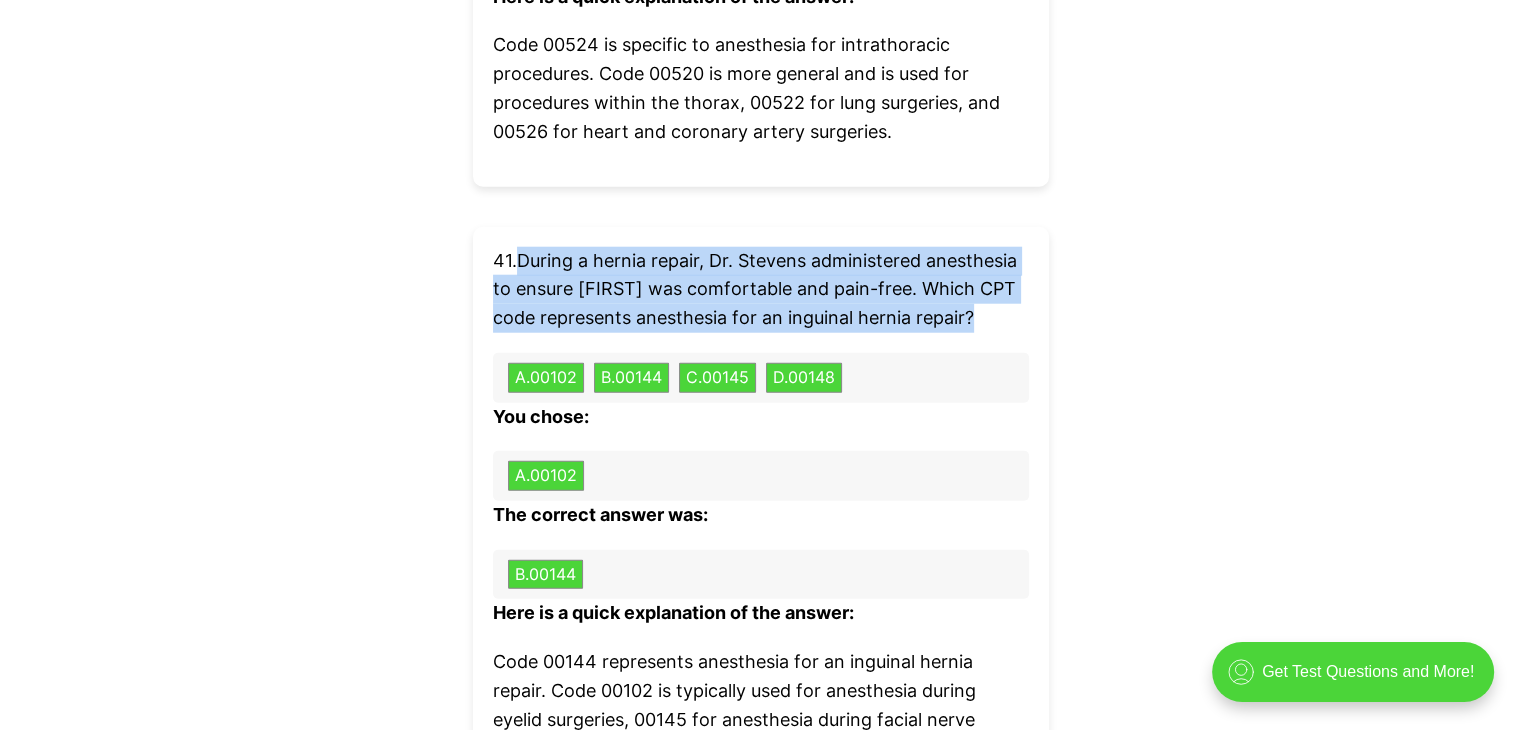 drag, startPoint x: 527, startPoint y: 237, endPoint x: 993, endPoint y: 287, distance: 468.6747 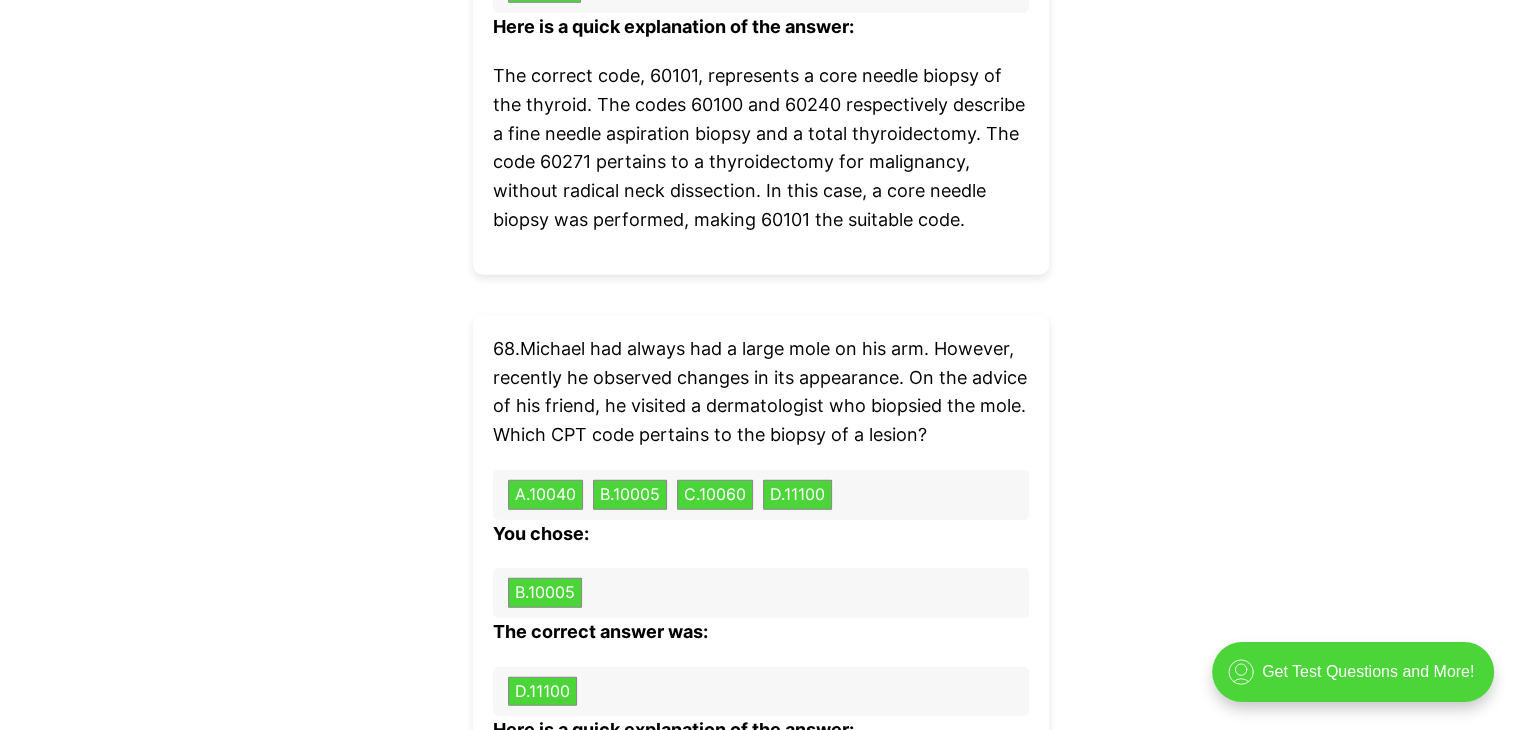 scroll, scrollTop: 27000, scrollLeft: 0, axis: vertical 